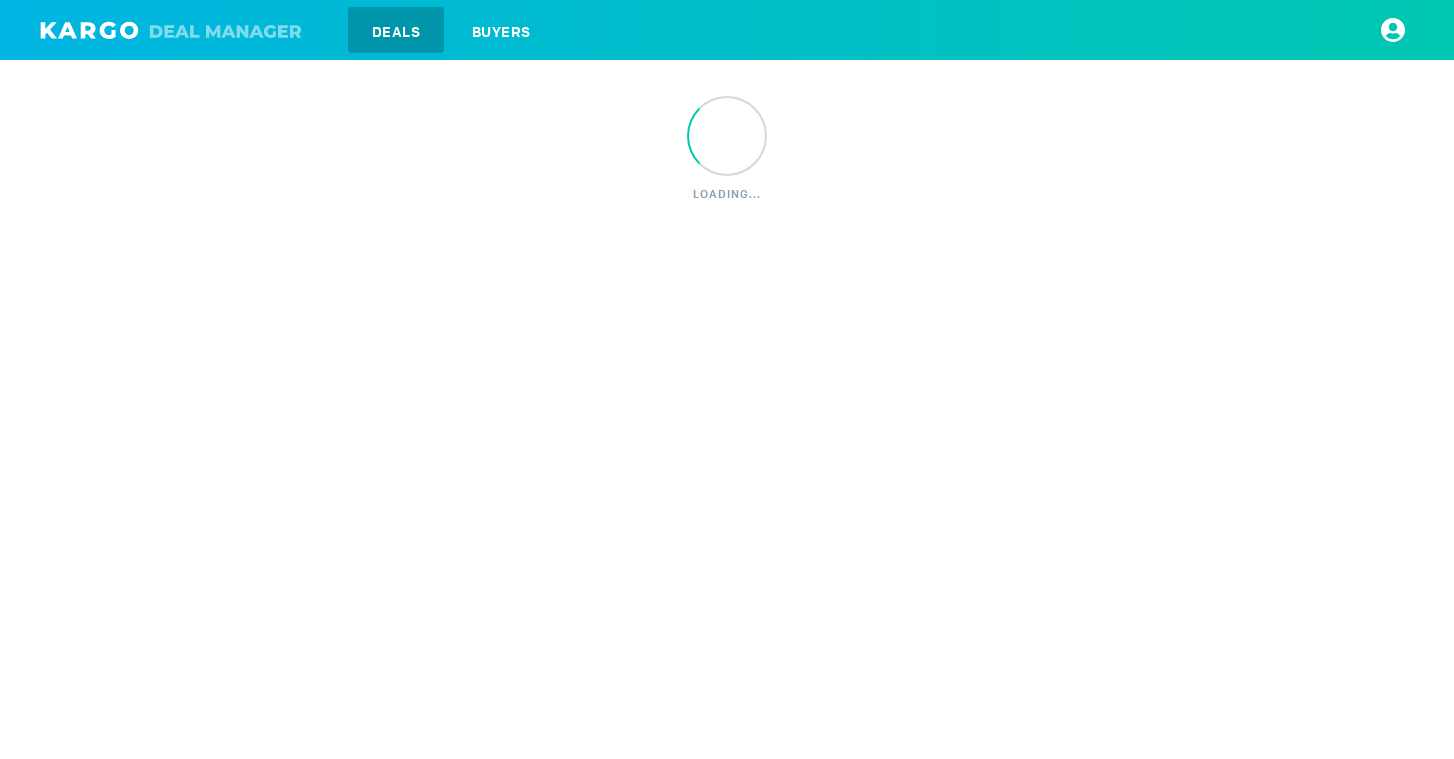scroll, scrollTop: 0, scrollLeft: 0, axis: both 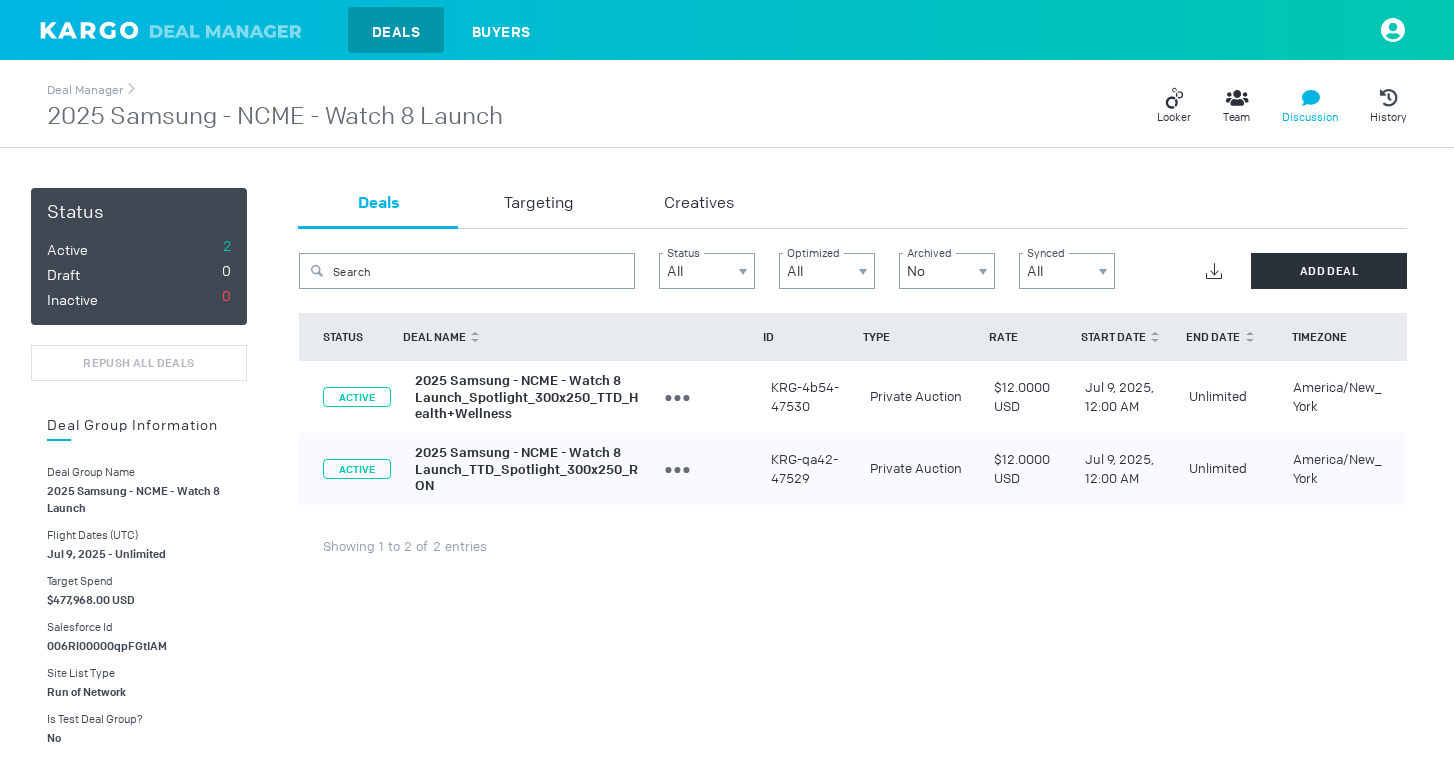 click on "Discussion" at bounding box center (1310, 106) 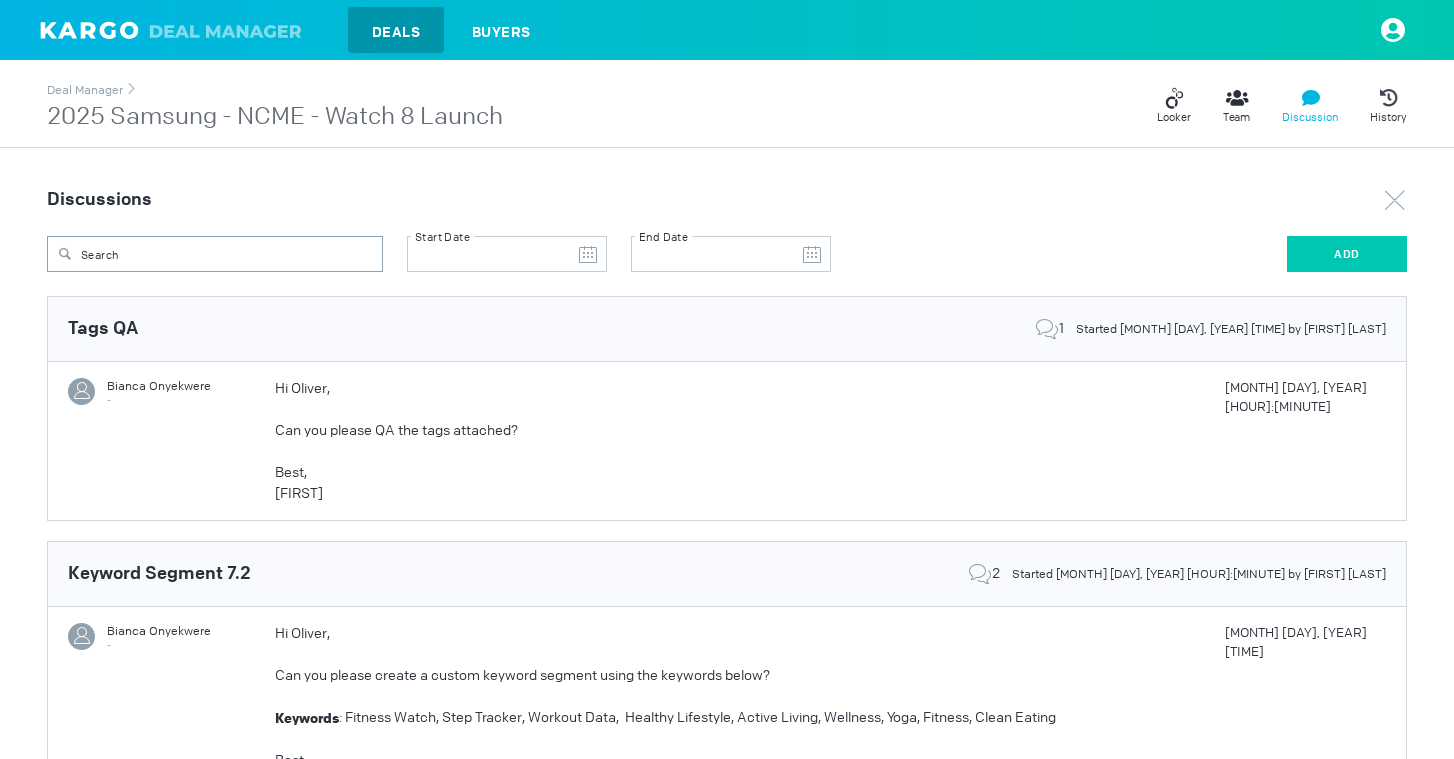 click on "ADD" at bounding box center [1347, 254] 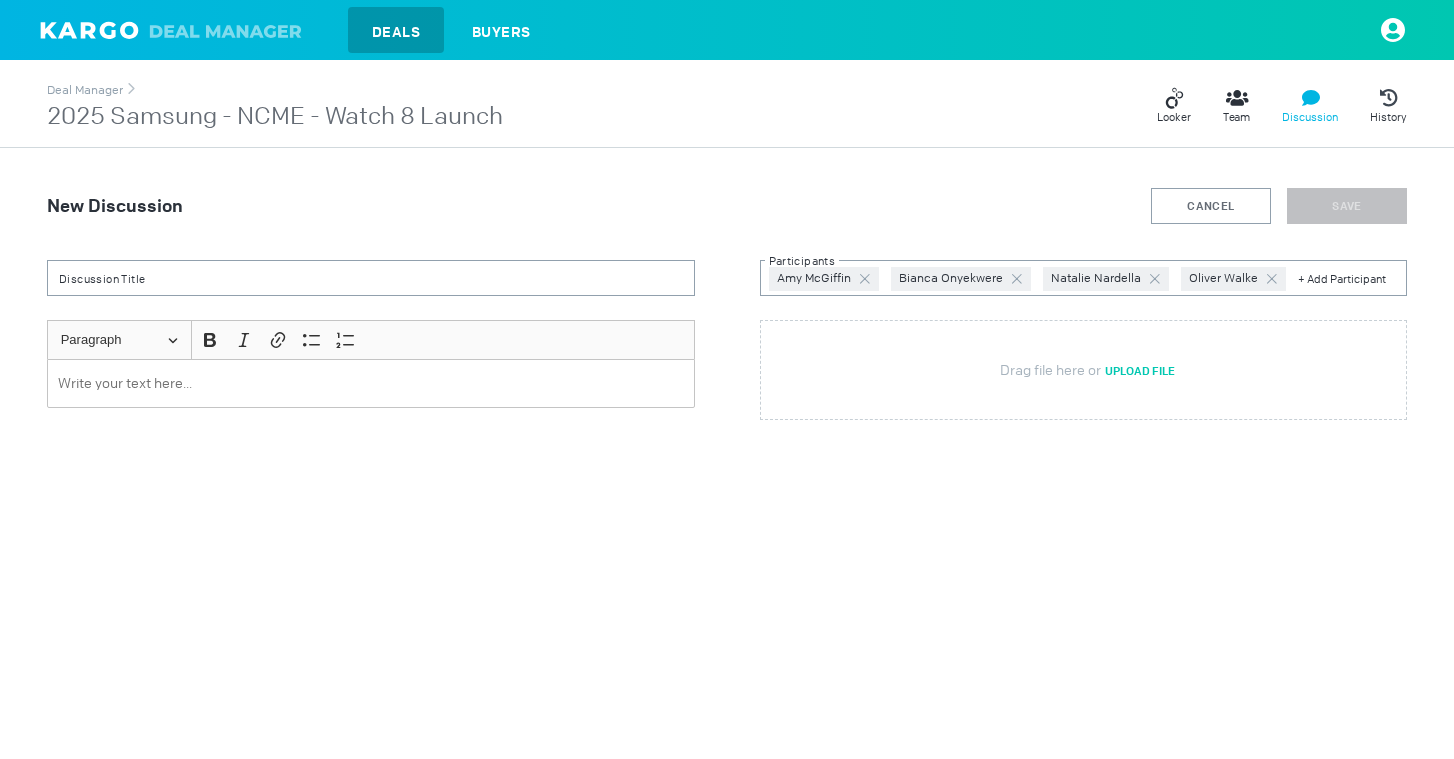 click at bounding box center [371, 383] 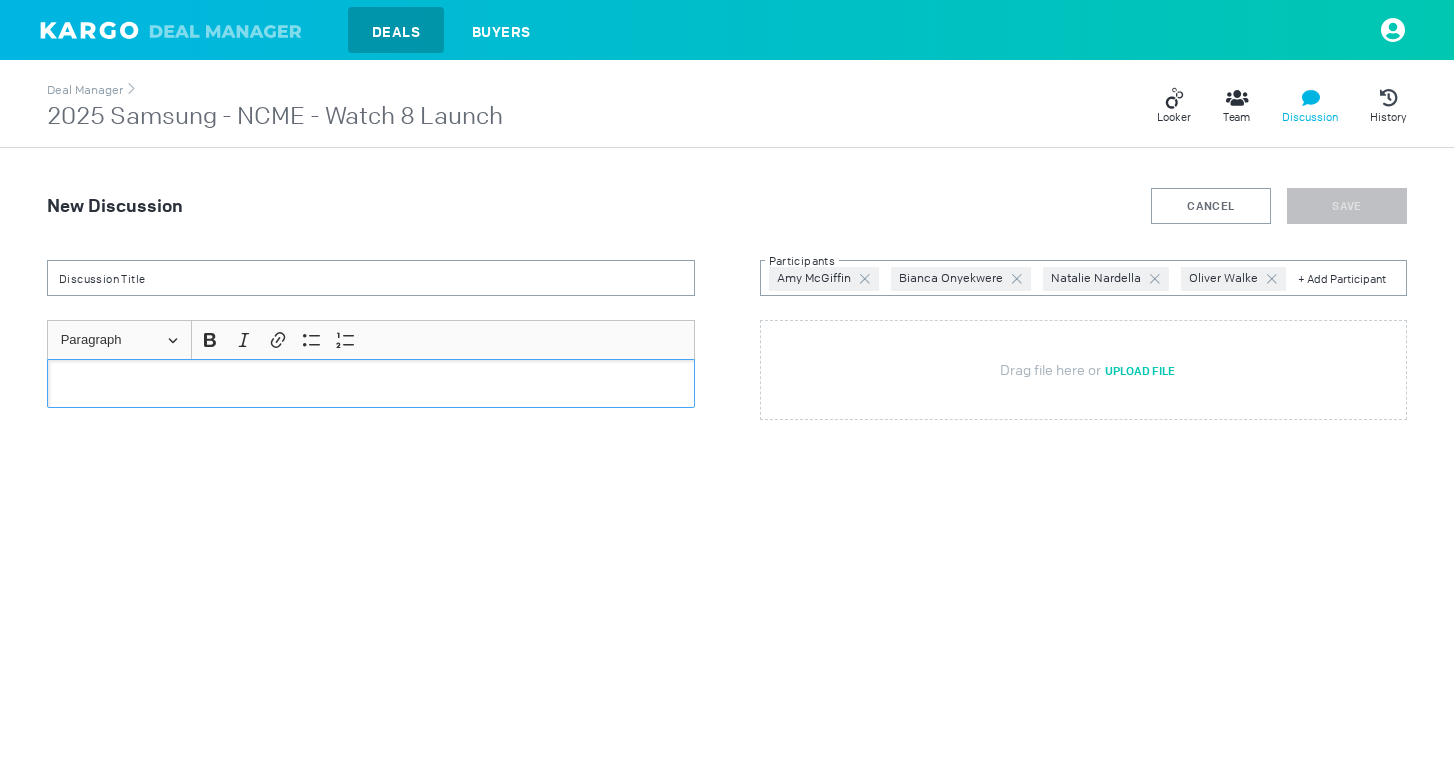 paste 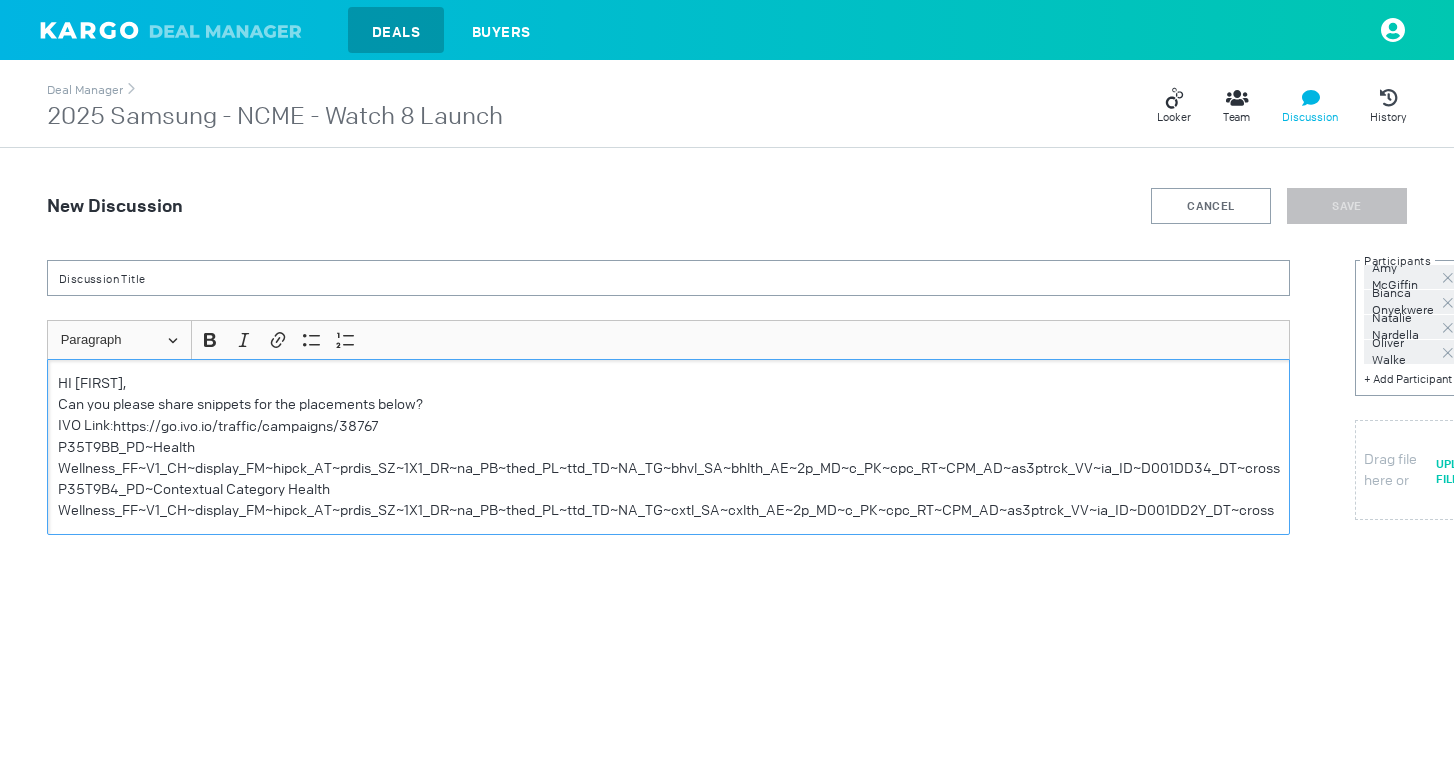 click on "HI [FIRST]," at bounding box center [669, 383] 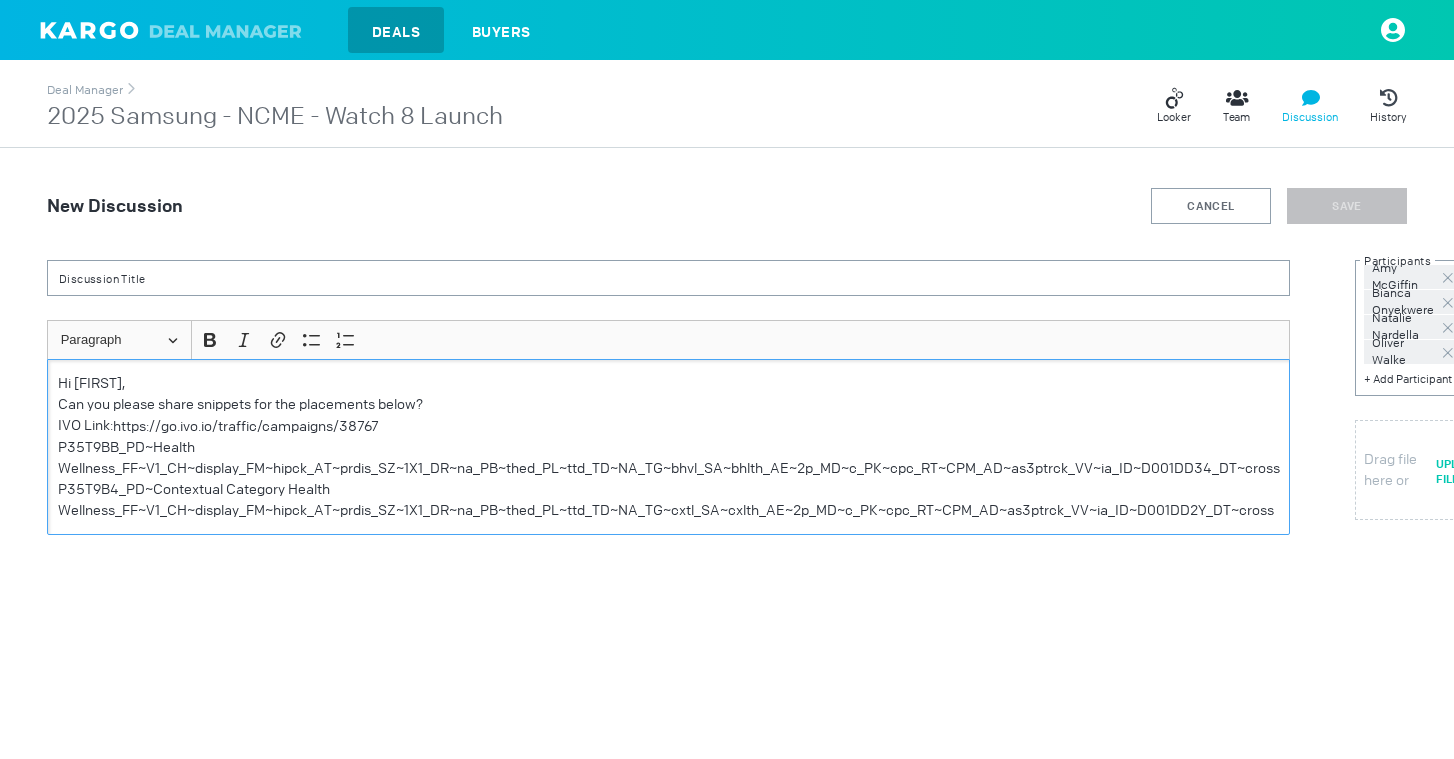 click on "Hi [FIRST]," at bounding box center (669, 383) 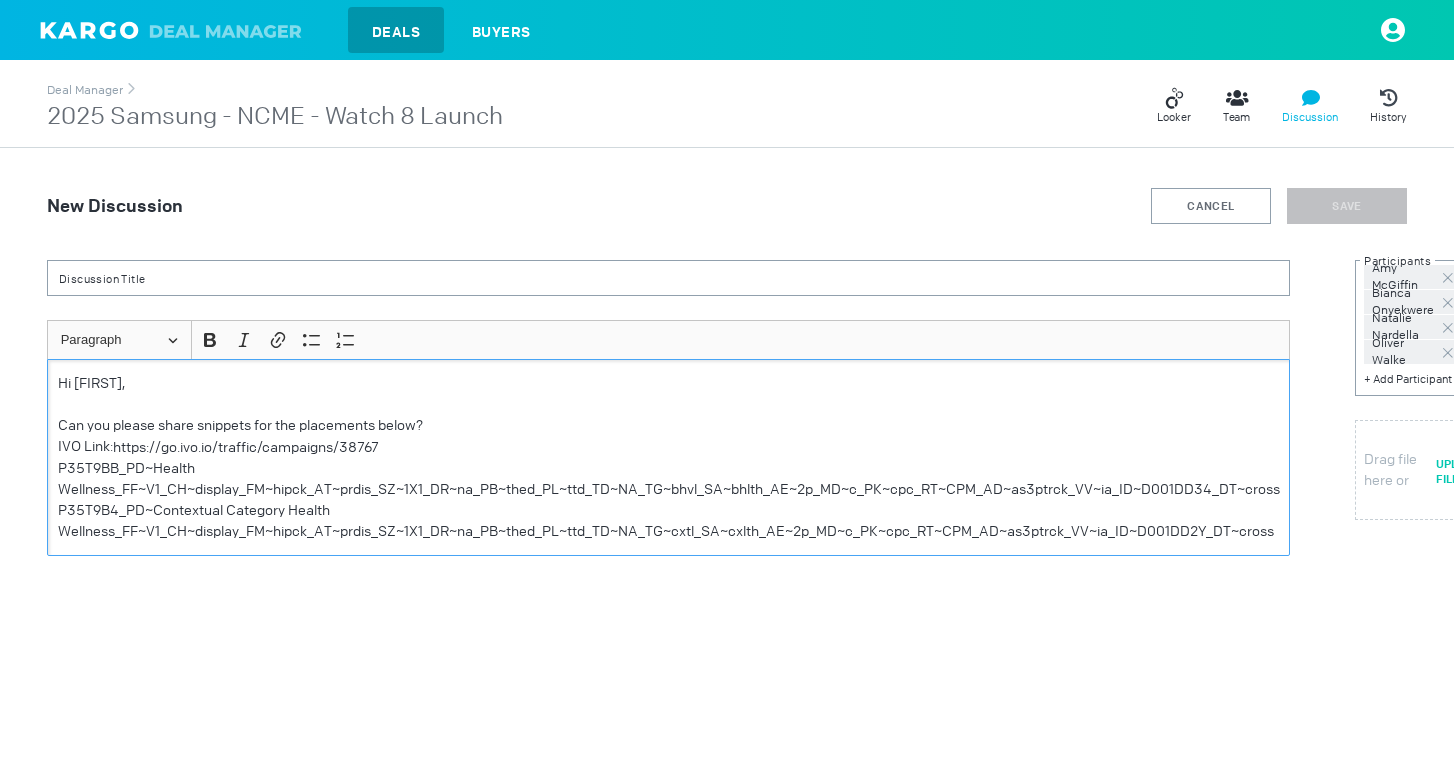 click on "Can you please share snippets for the placements below?" at bounding box center (669, 425) 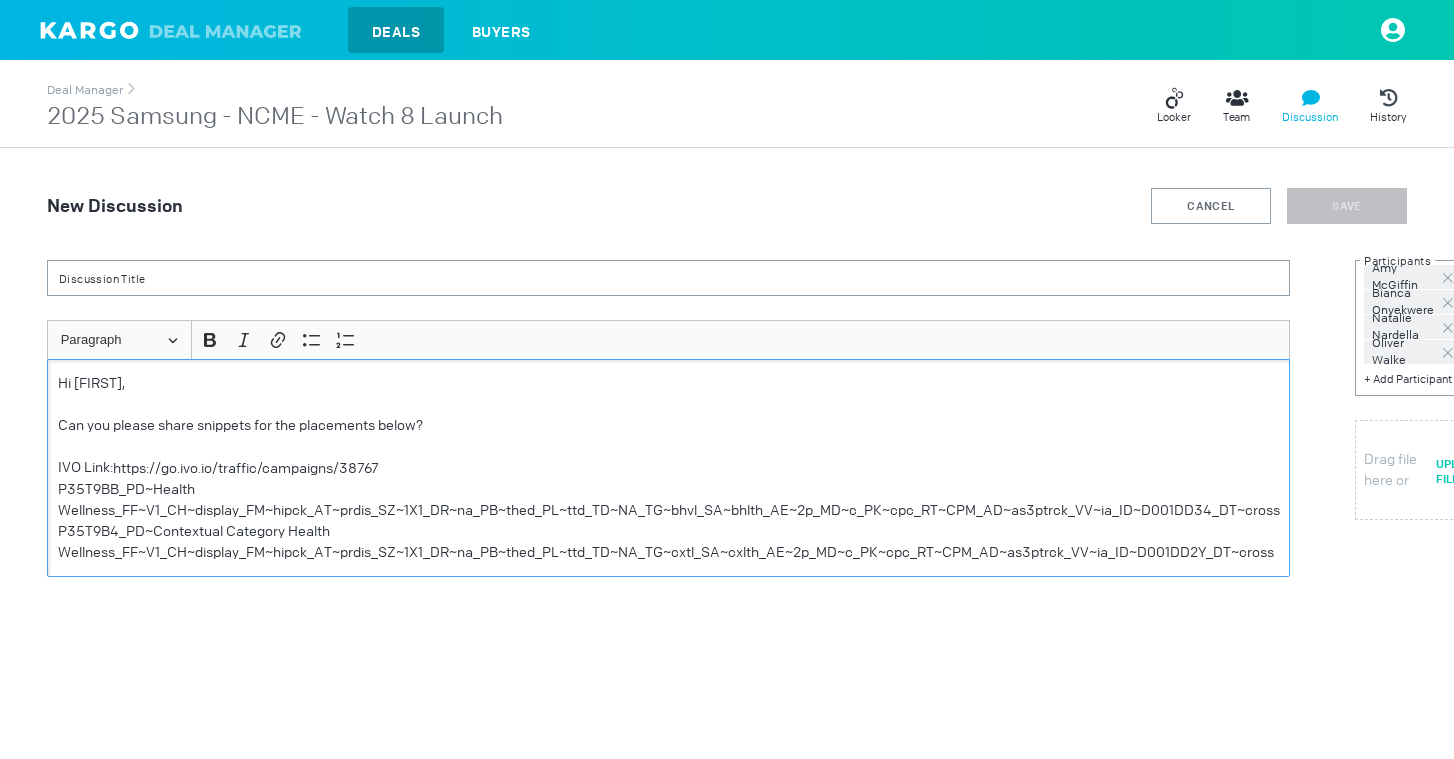 click on "P35T9BB_PD~Health Wellness_FF~V1_CH~display_FM~hipck_AT~prdis_SZ~1X1_DR~na_PB~thed_PL~ttd_TD~NA_TG~bhvl_SA~bhlth_AE~2p_MD~c_PK~cpc_RT~CPM_AD~as3ptrck_VV~ia_ID~D001DD34_DT~cross" at bounding box center [669, 500] 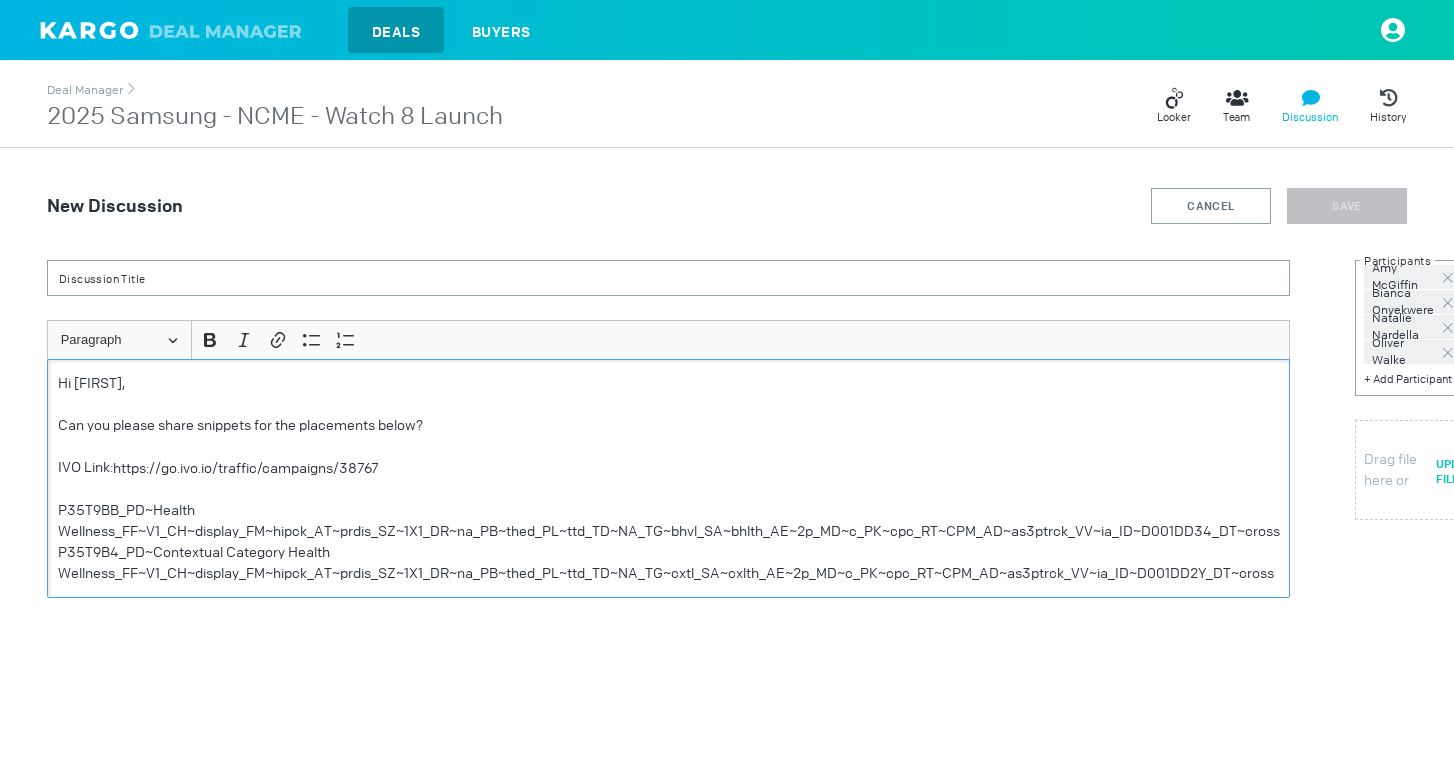 click on "Hi [FIRST], Can you please share snippets for the placements below? IVO Link: https://go.ivo.io/traffic/campaigns/38767 P35T9BB_PD~Health Wellness_FF~V1_CH~display_FM~hipck_AT~prdis_SZ~1X1_DR~na_PB~thed_PL~ttd_TD~NA_TG~bhvl_SA~bhlth_AE~2p_MD~c_PK~cpc_RT~CPM_AD~as3ptrck_VV~ia_ID~D001DD34_DT~cross P35T9B4_PD~Contextual Category Health Wellness_FF~V1_CH~display_FM~hipck_AT~prdis_SZ~1X1_DR~na_PB~thed_PL~ttd_TD~NA_TG~cxtl_SA~cxlth_AE~2p_MD~c_PK~cpc_RT~CPM_AD~as3ptrck_VV~ia_ID~D001DD2Y_DT~cross" at bounding box center [668, 478] 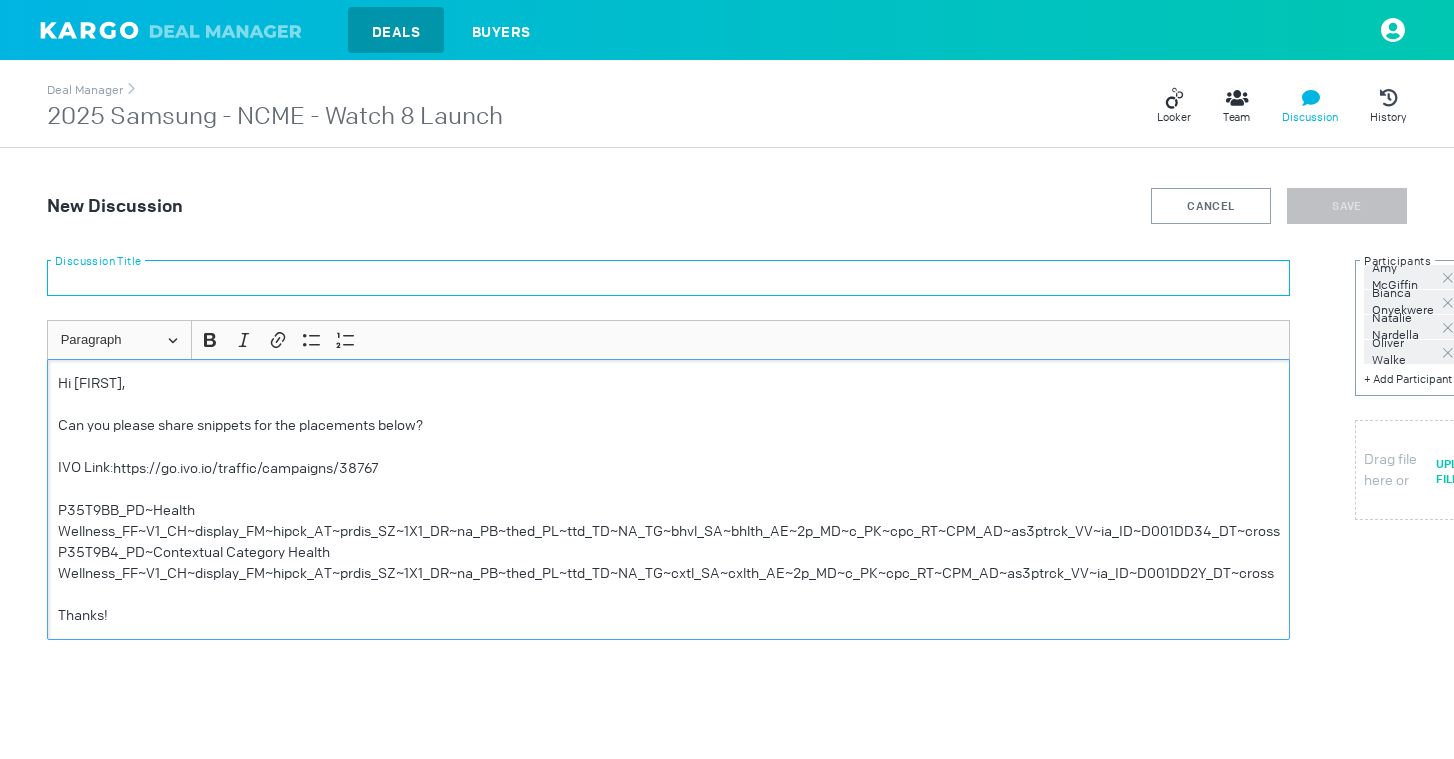 click at bounding box center (668, 278) 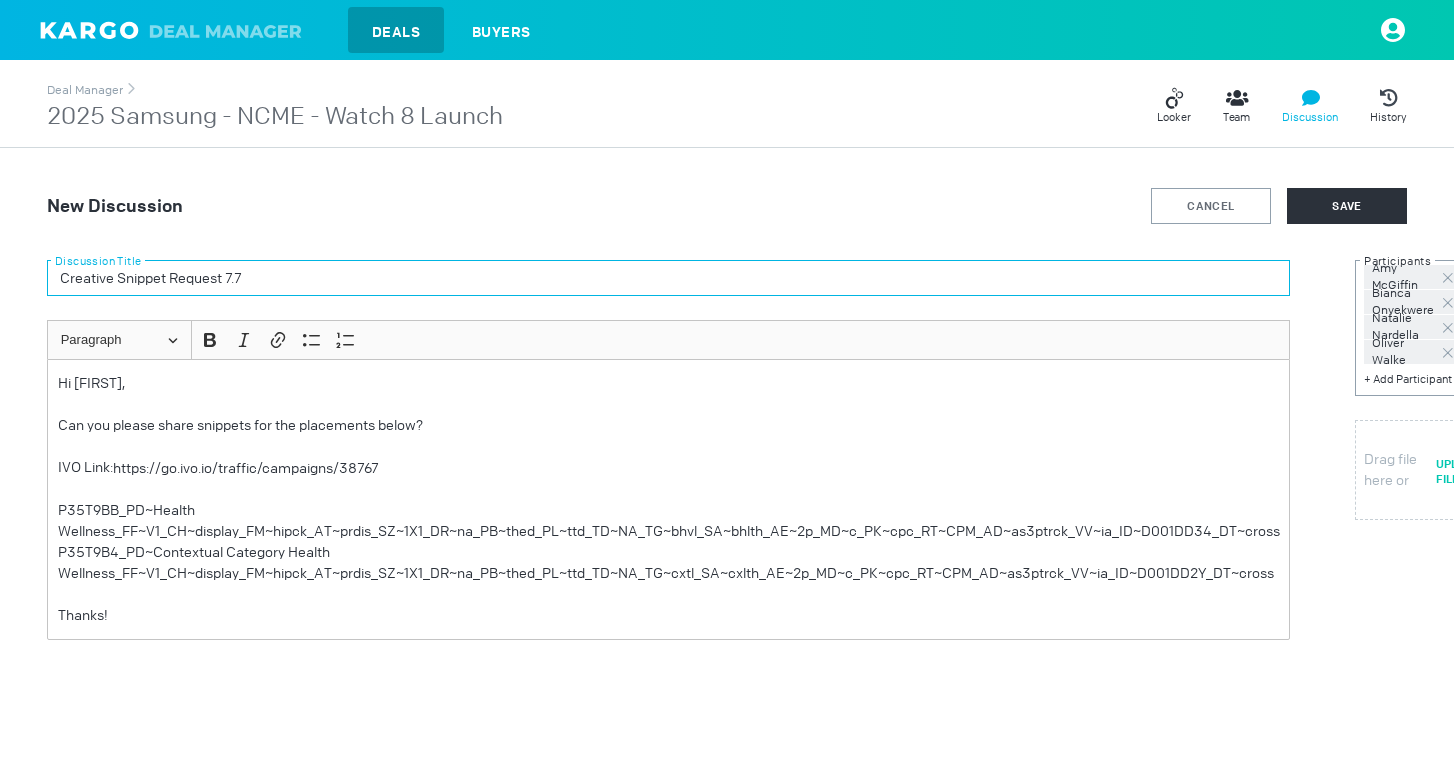 scroll, scrollTop: 0, scrollLeft: 35, axis: horizontal 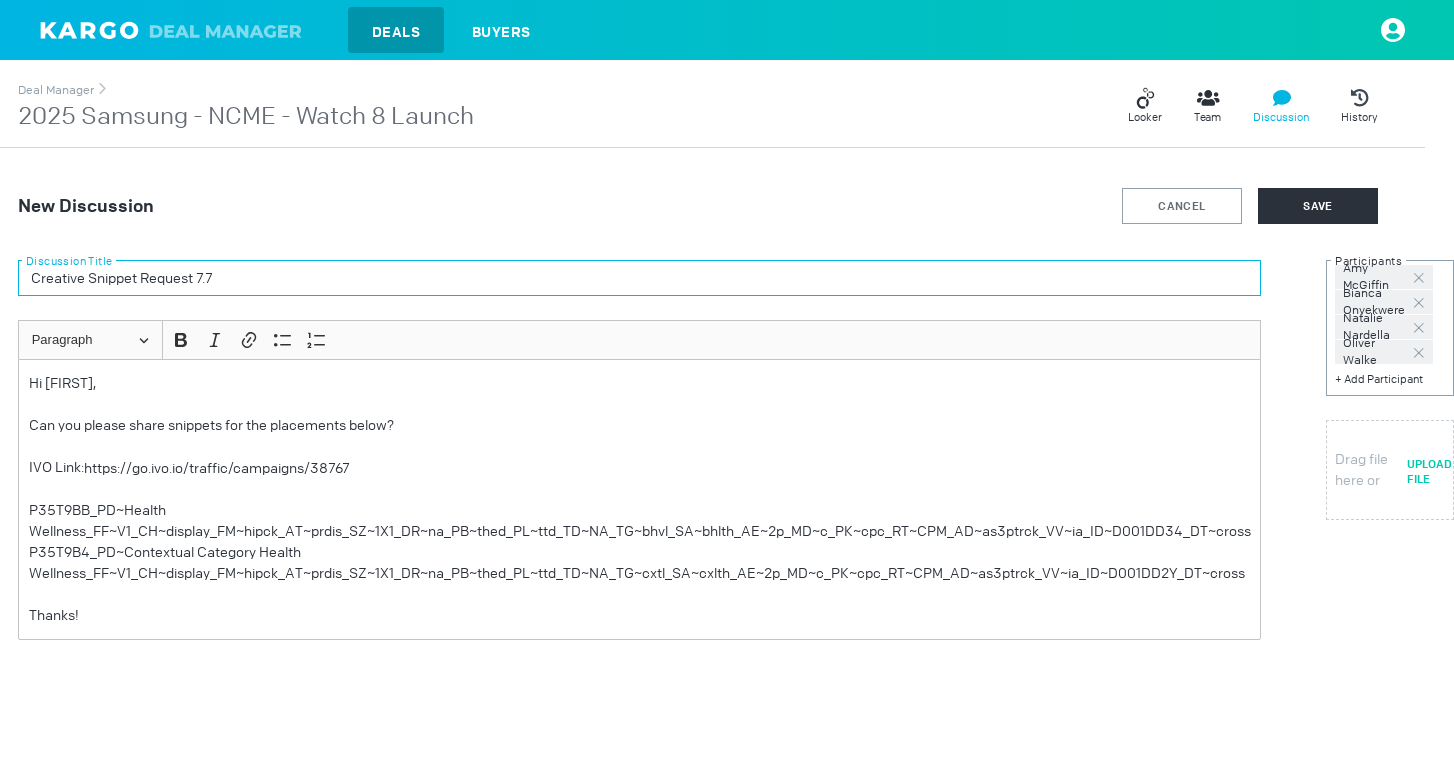 type on "Creative Snippet Request 7.7" 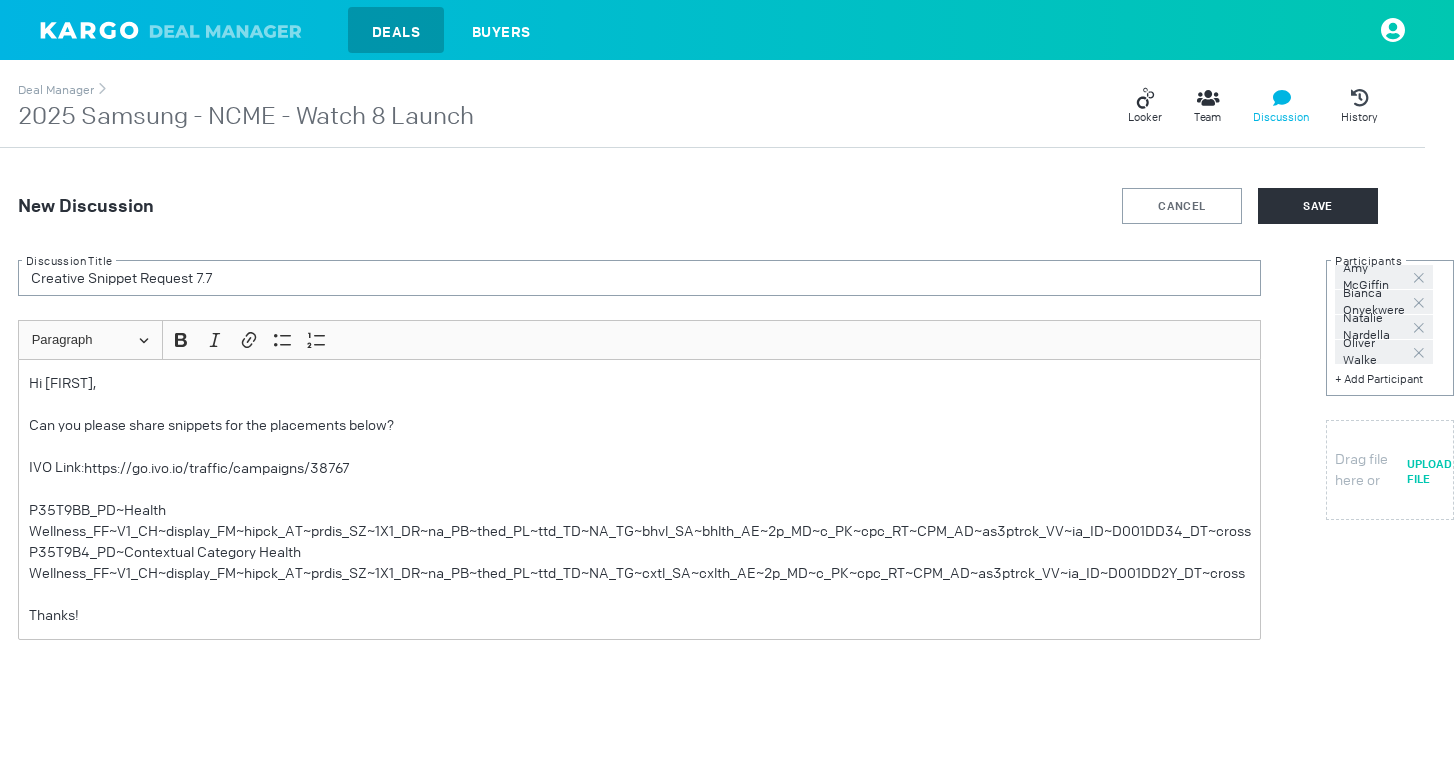 click at bounding box center [1419, 278] 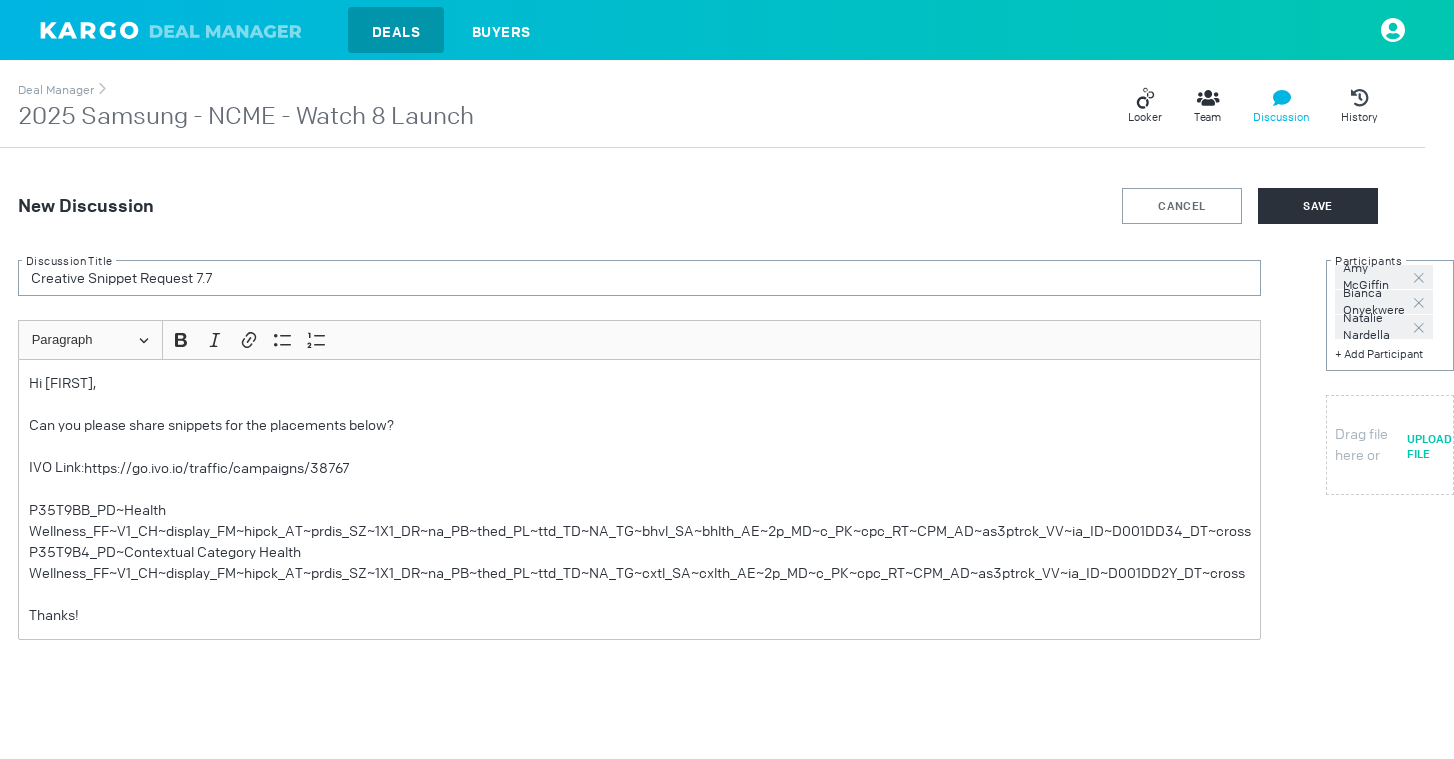 click at bounding box center [1419, 278] 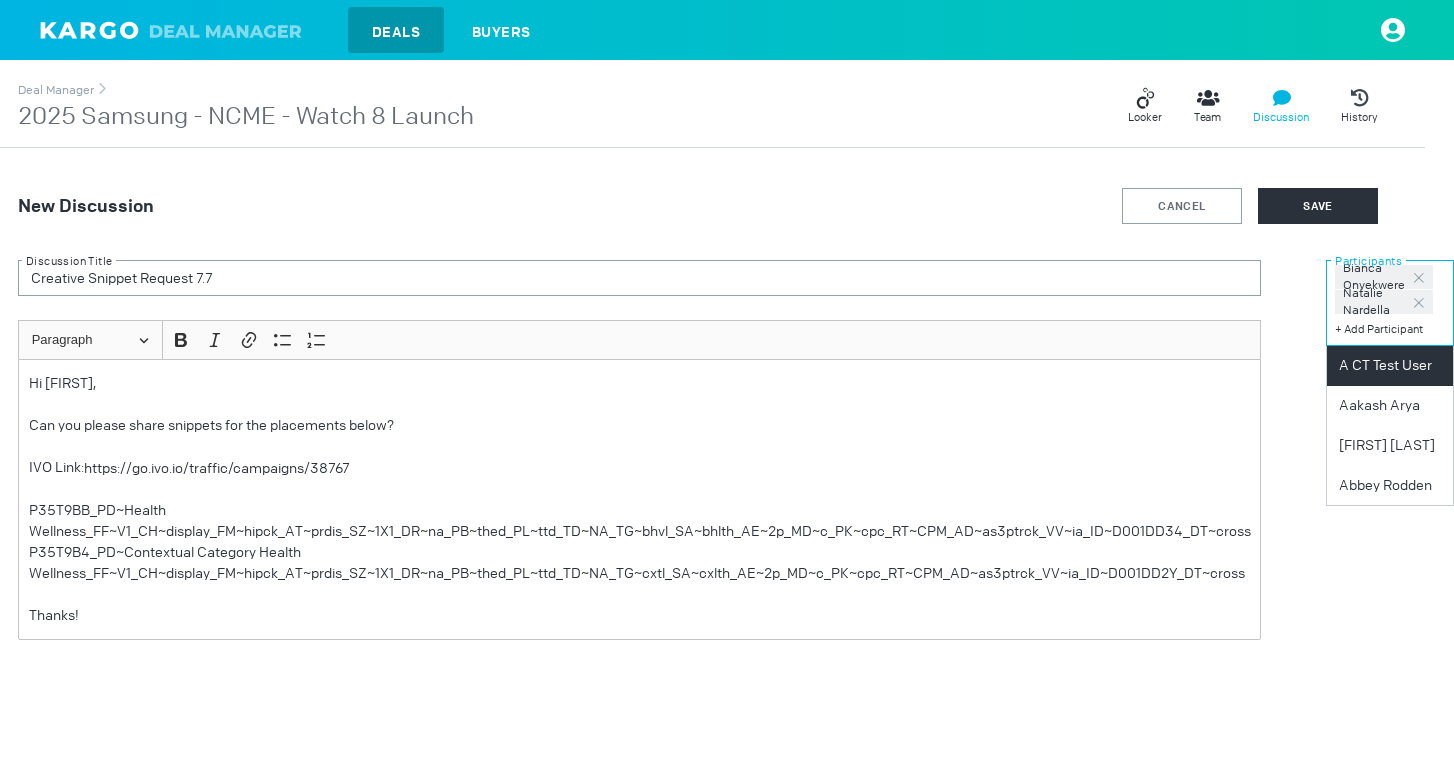 click at bounding box center (1390, 328) 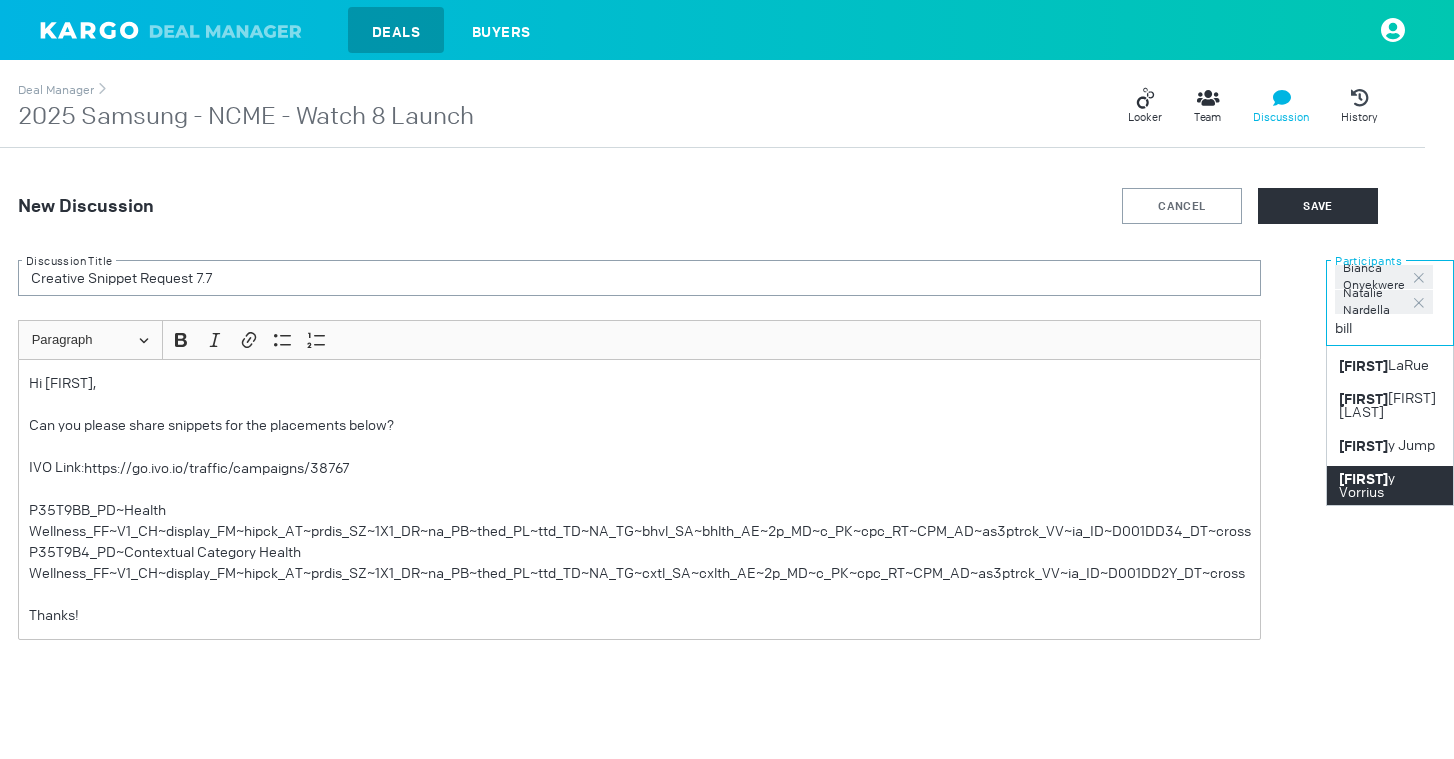 type on "bill" 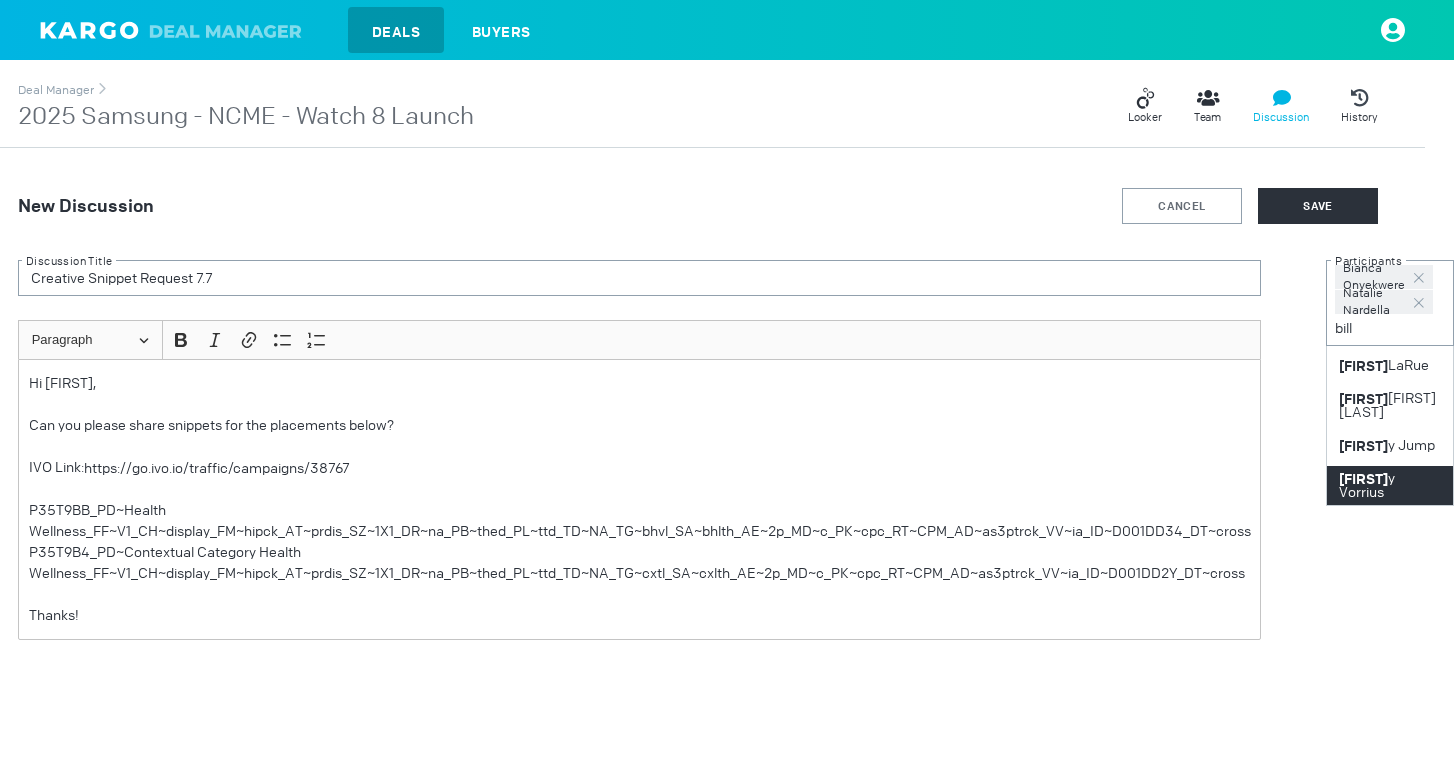 click on "[FIRST] [LAST]" at bounding box center [1390, 486] 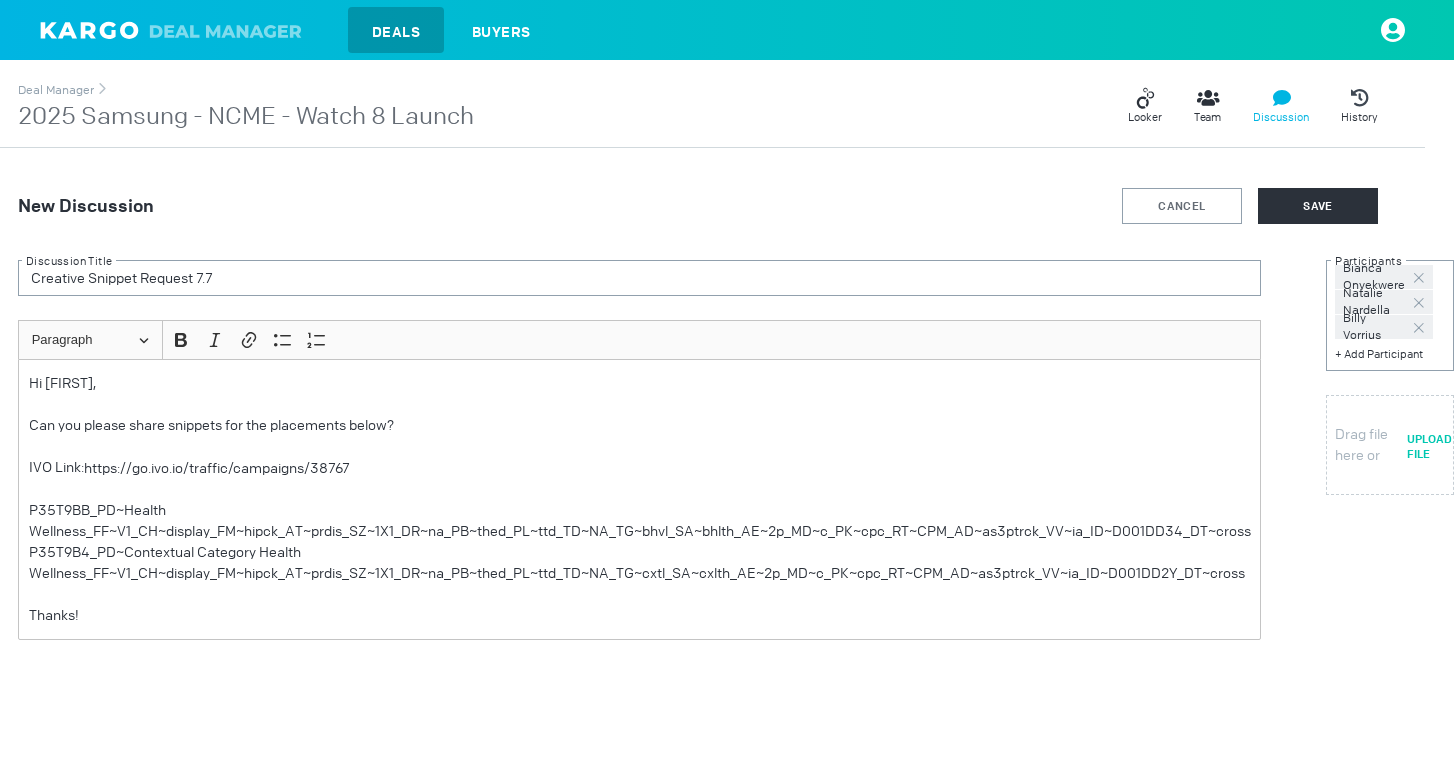 click at bounding box center [1419, 278] 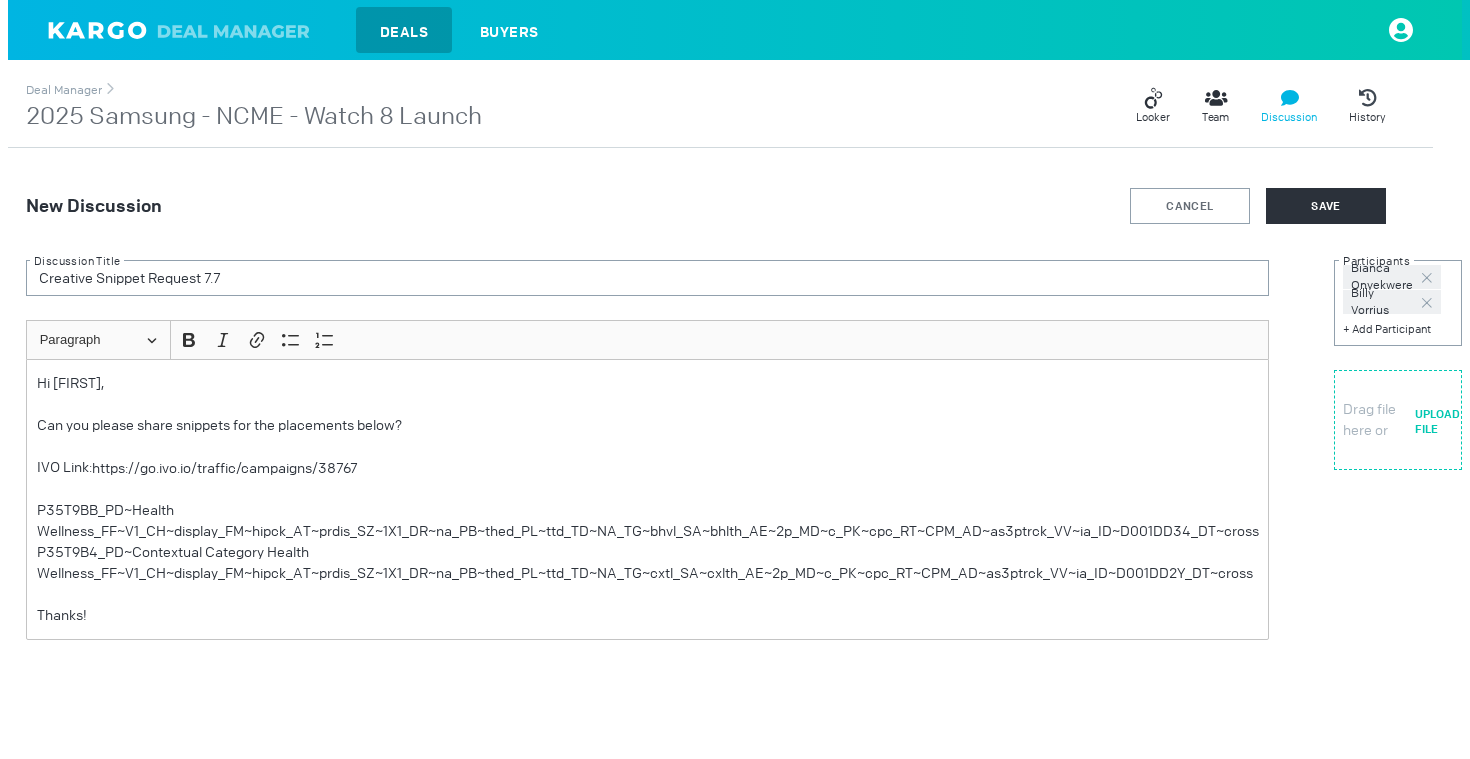 scroll, scrollTop: 0, scrollLeft: 27, axis: horizontal 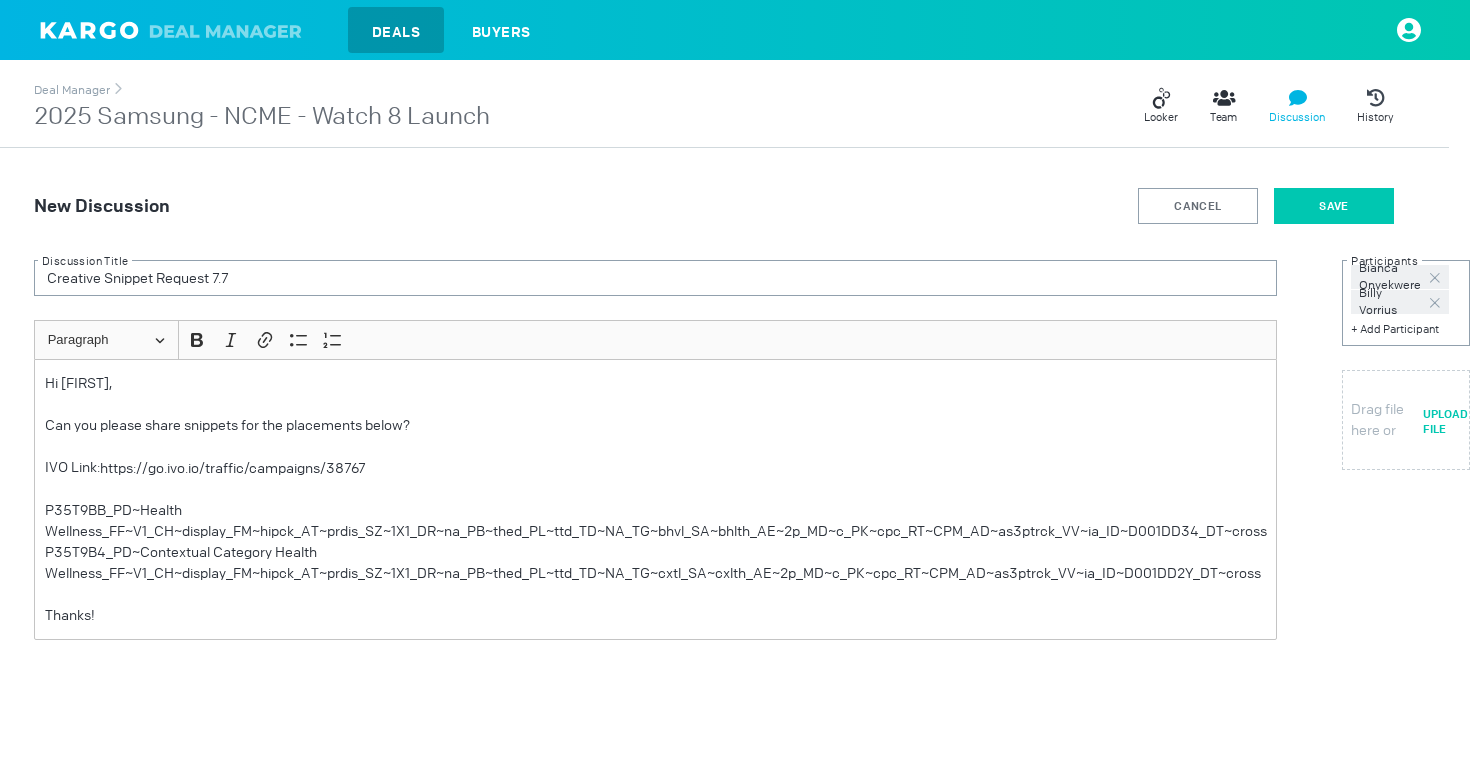 click on "SAVE" at bounding box center (1334, 206) 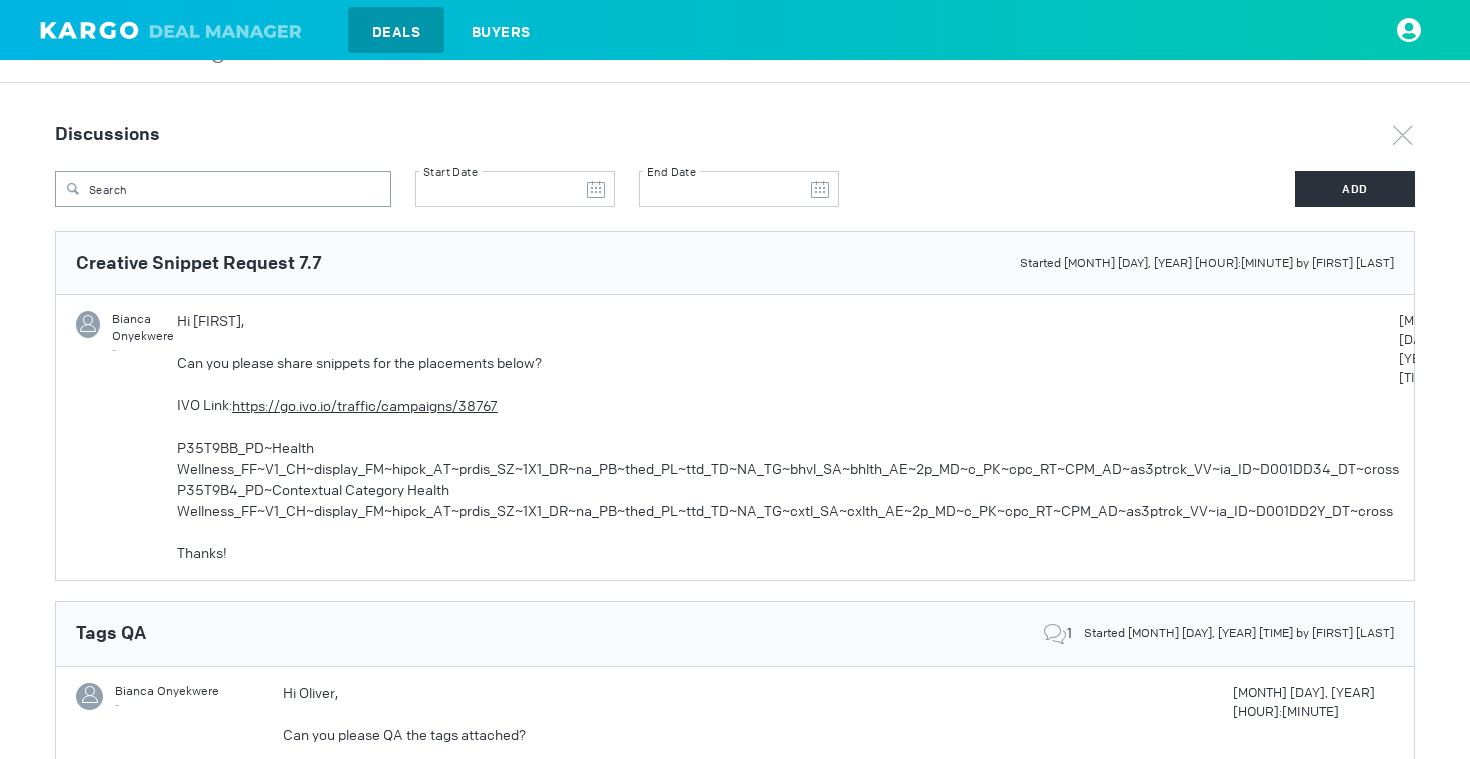 scroll, scrollTop: 69, scrollLeft: 0, axis: vertical 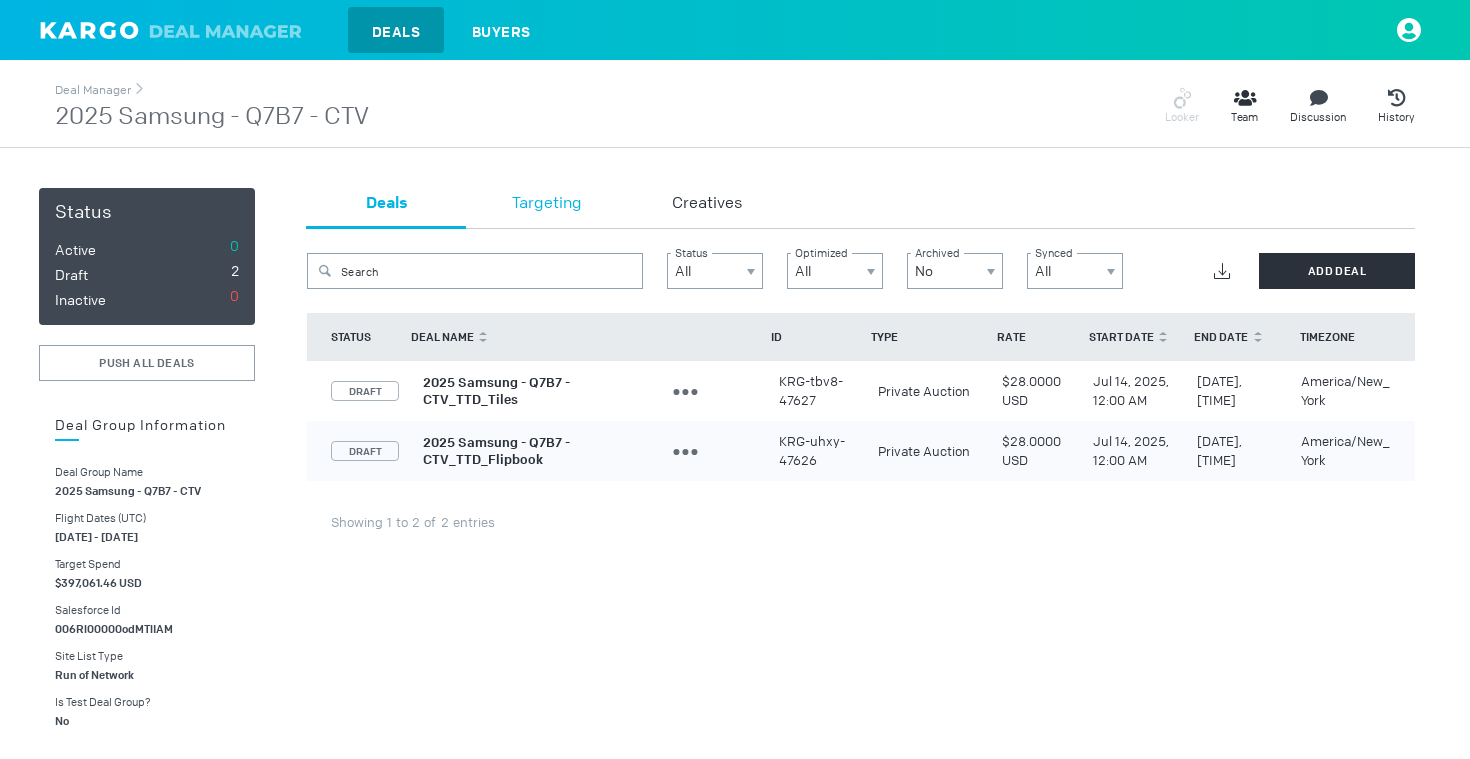 click on "Targeting" at bounding box center (547, 204) 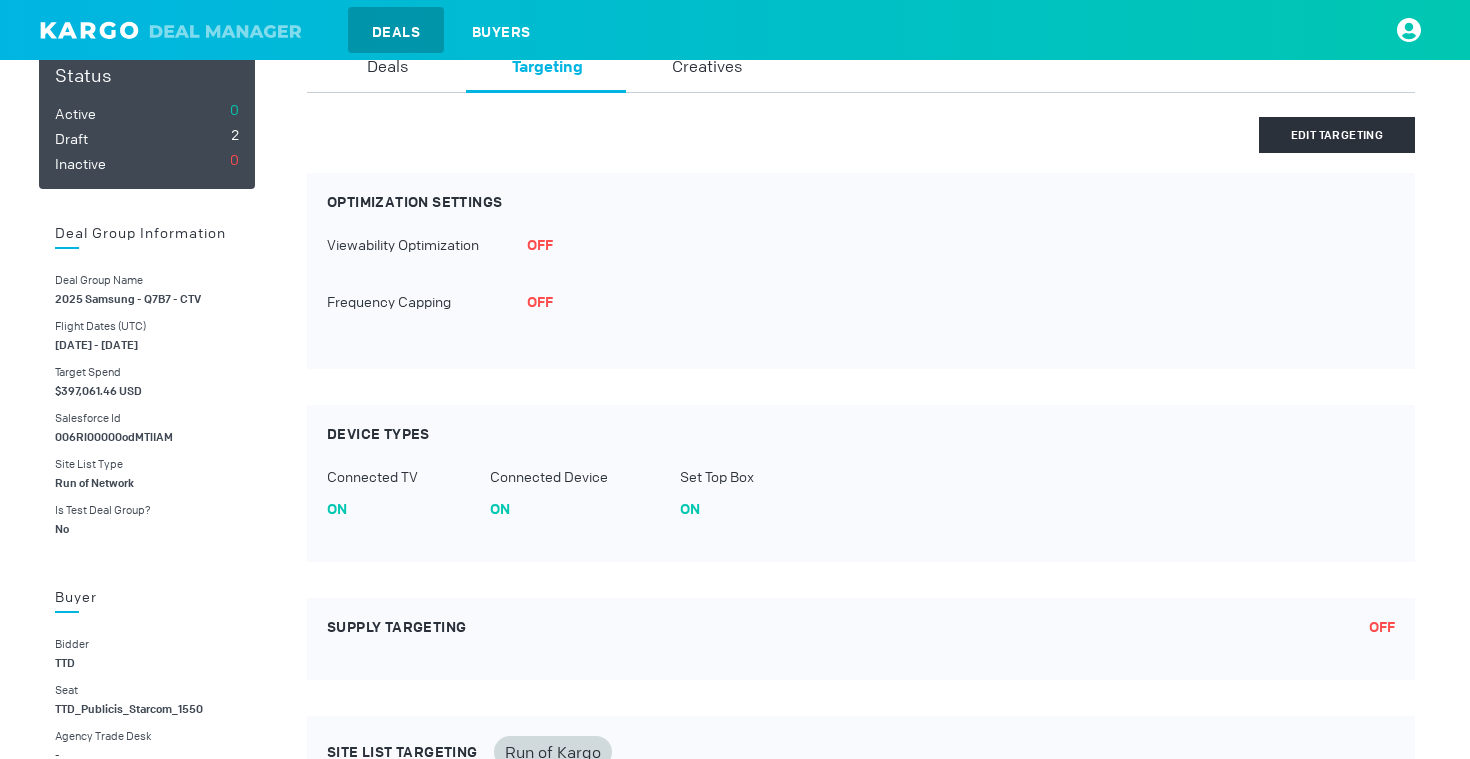 scroll, scrollTop: 0, scrollLeft: 0, axis: both 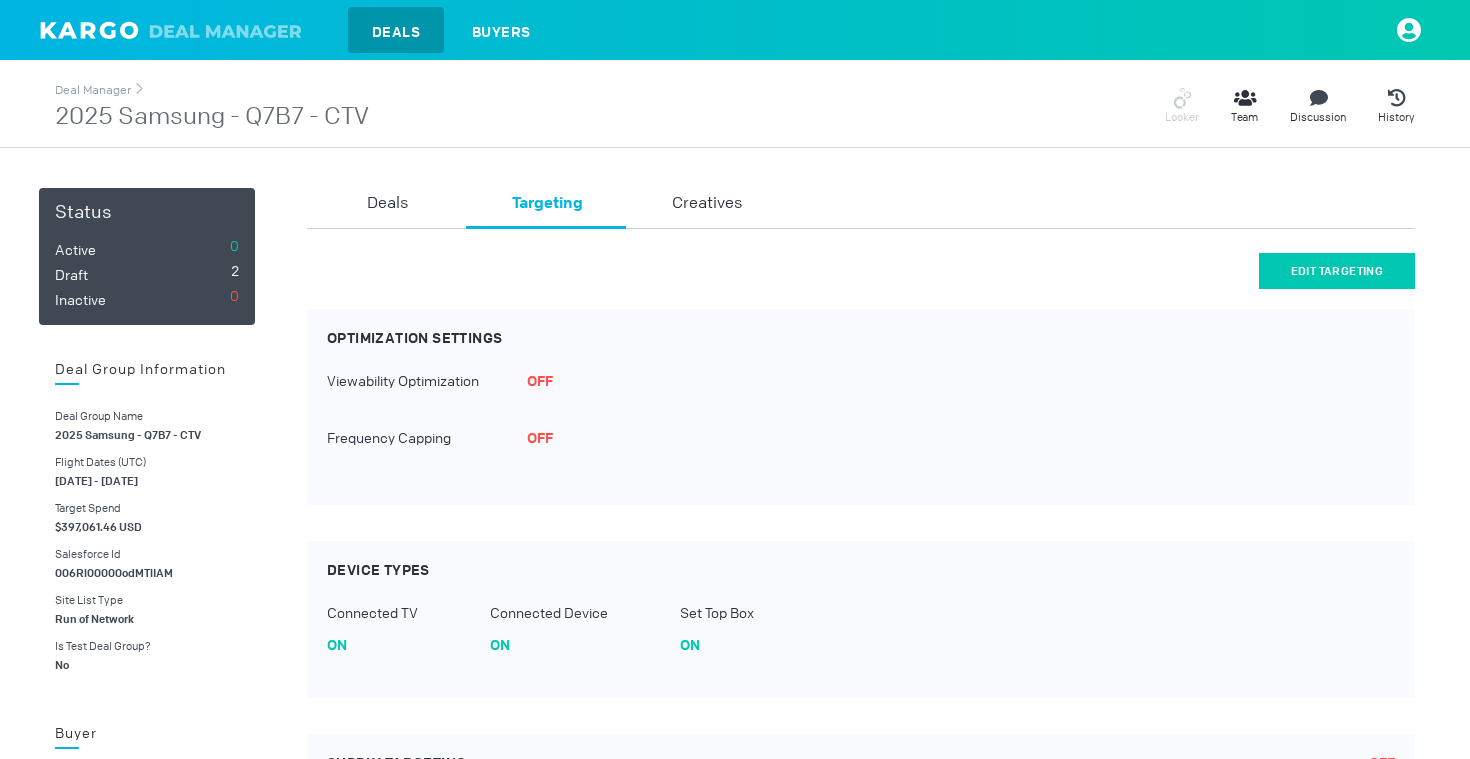 click on "Edit Targeting" at bounding box center (1337, 271) 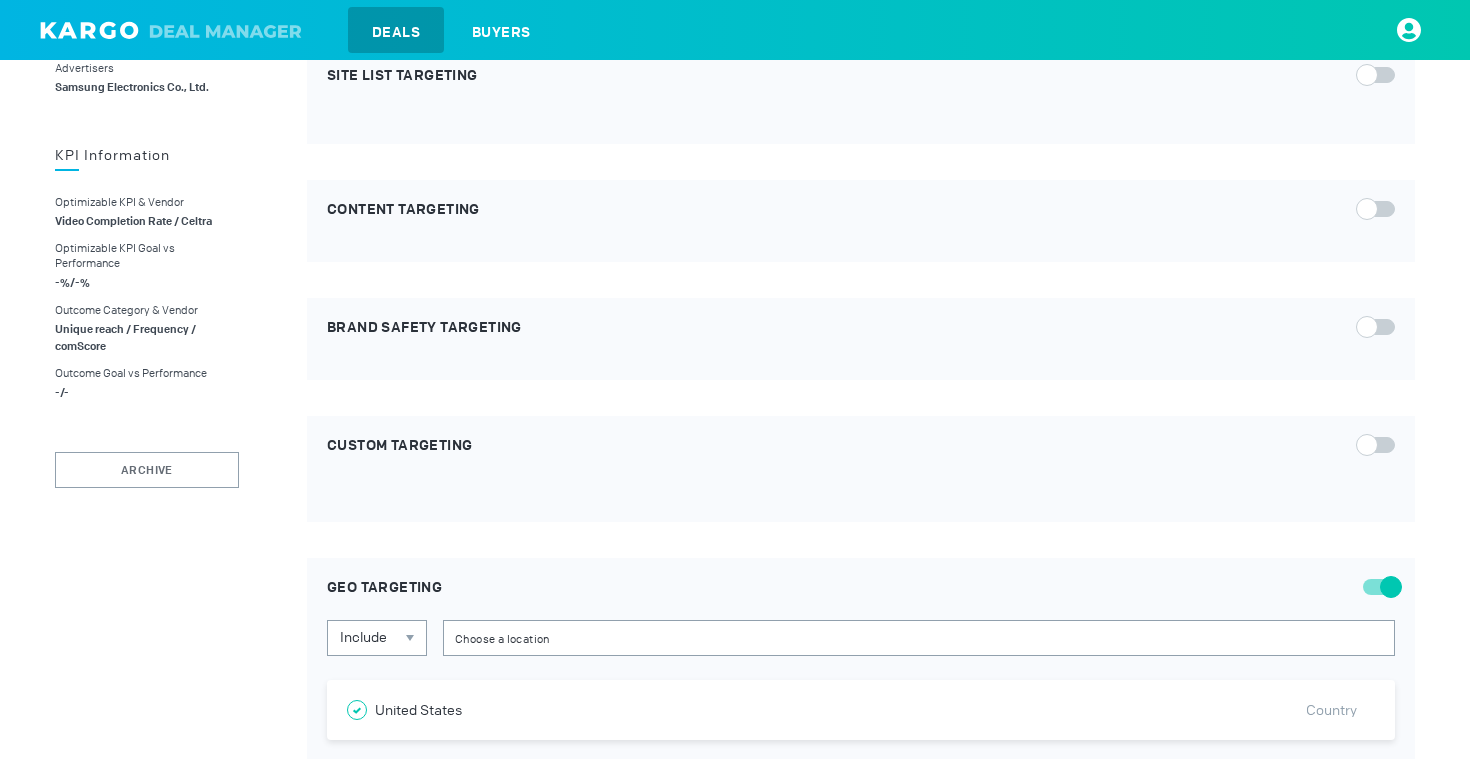 scroll, scrollTop: 884, scrollLeft: 0, axis: vertical 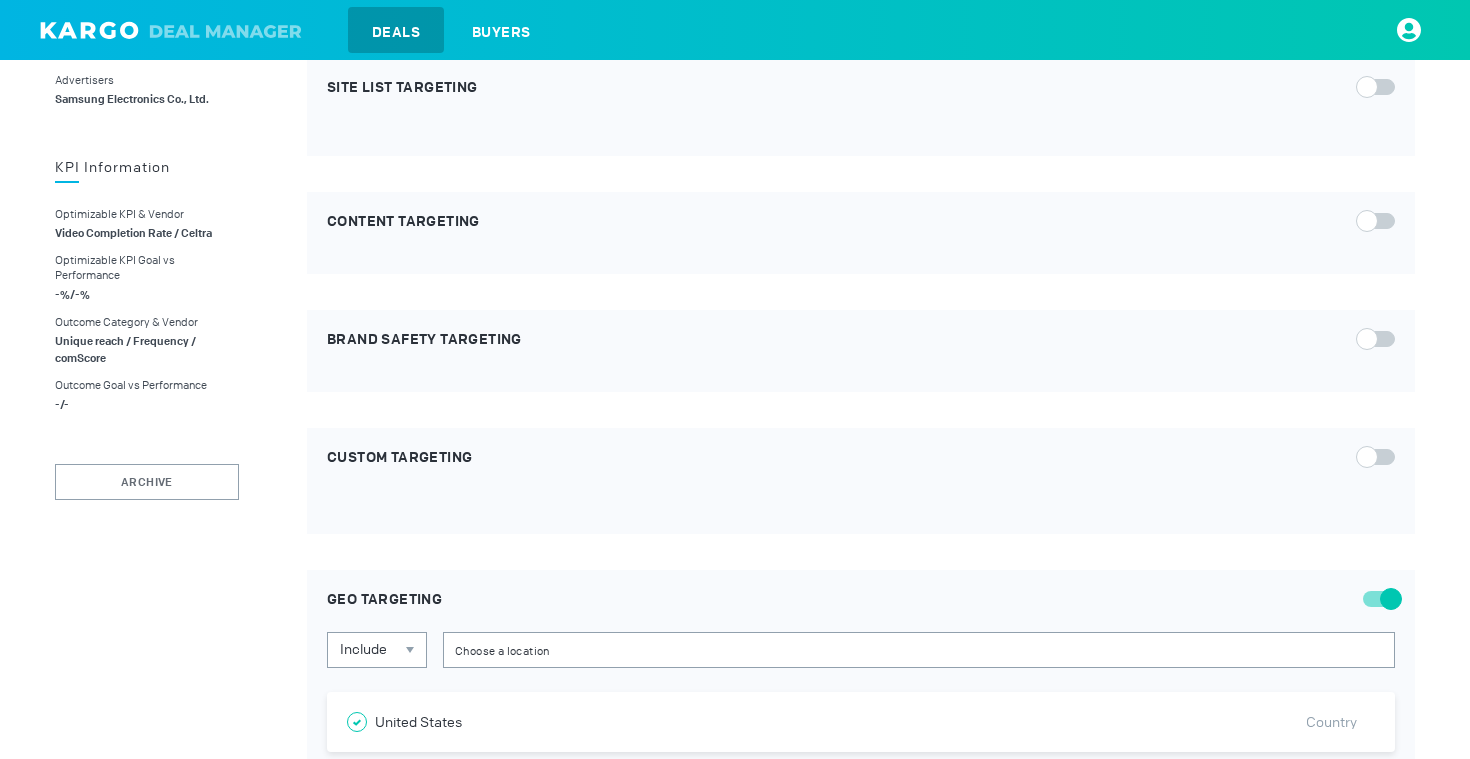 click at bounding box center [1379, 457] 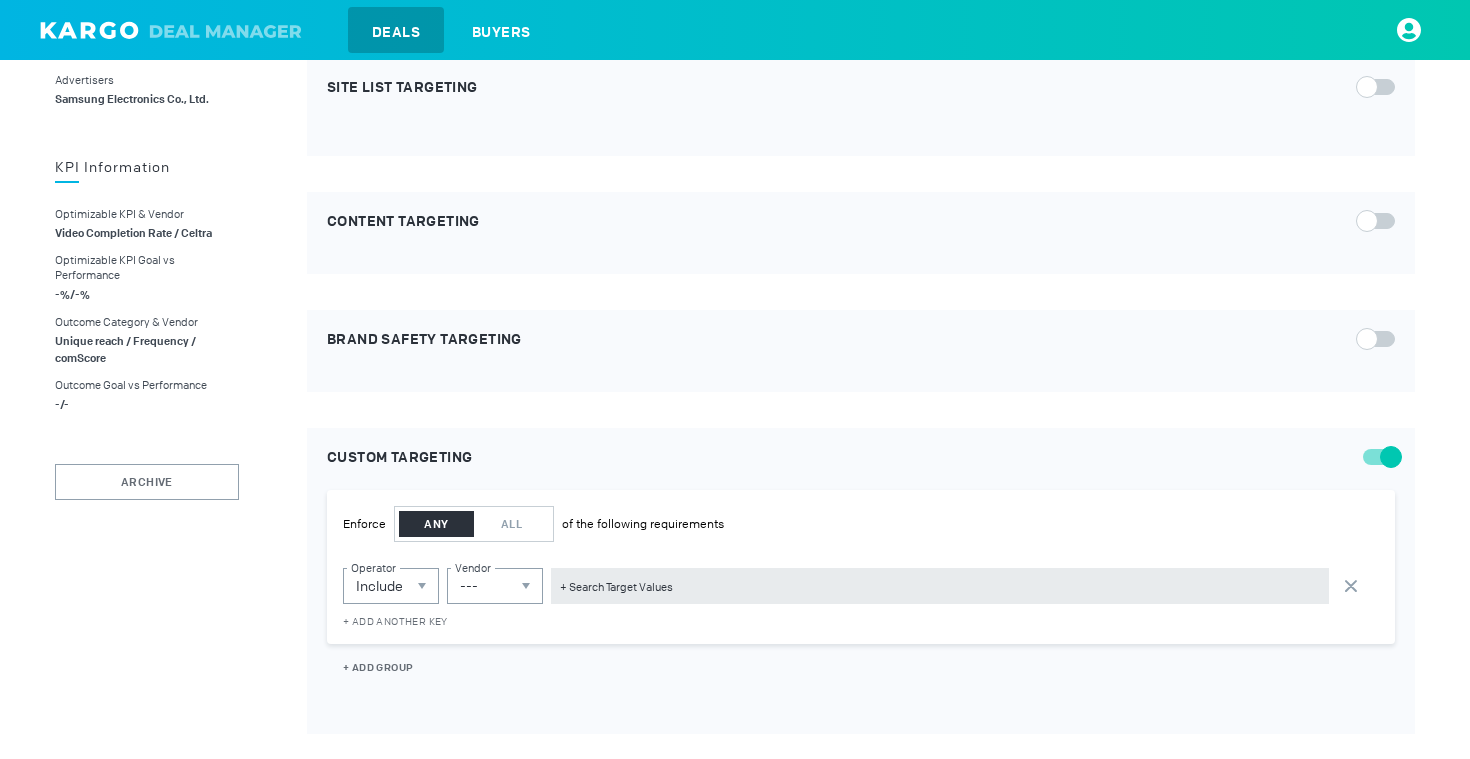 click at bounding box center [1379, 457] 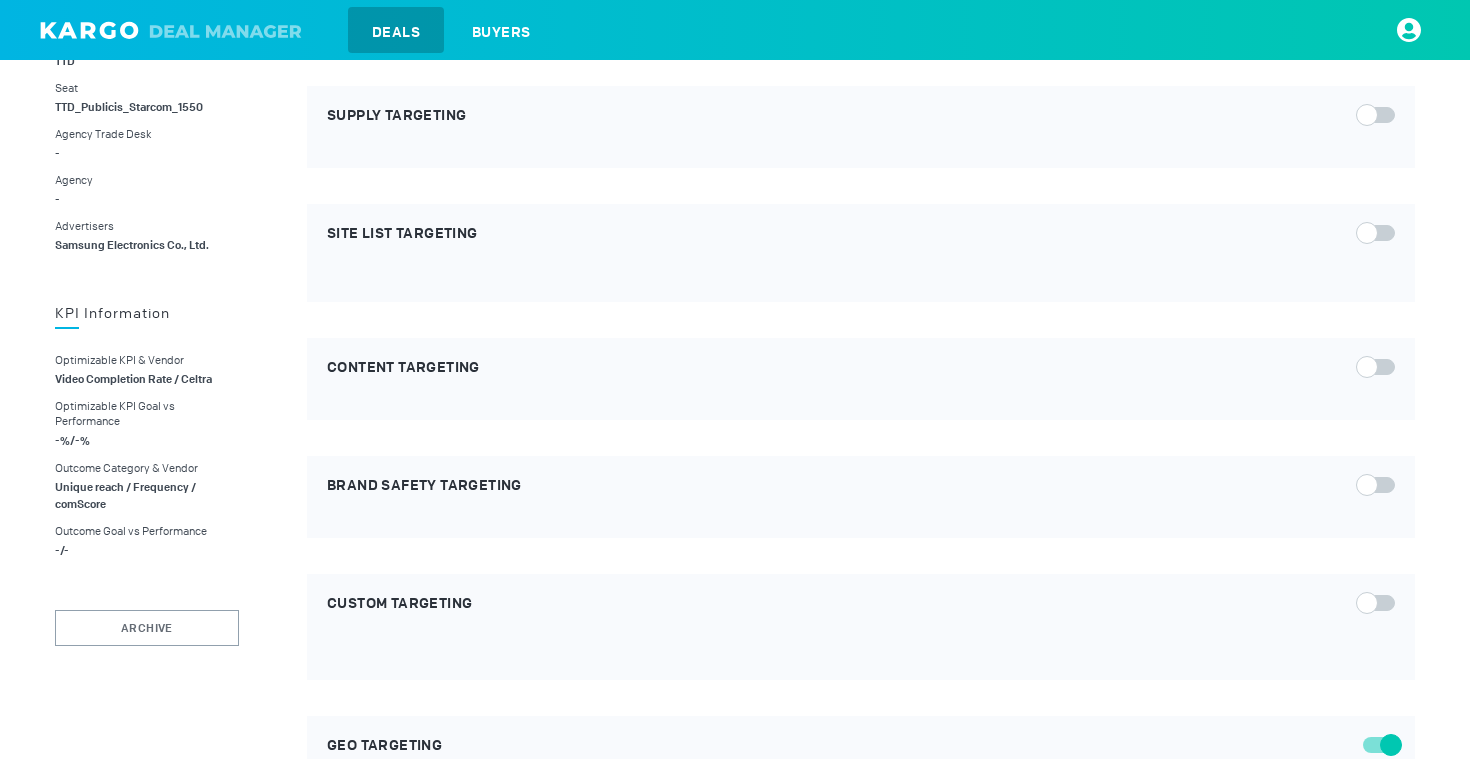 scroll, scrollTop: 714, scrollLeft: 0, axis: vertical 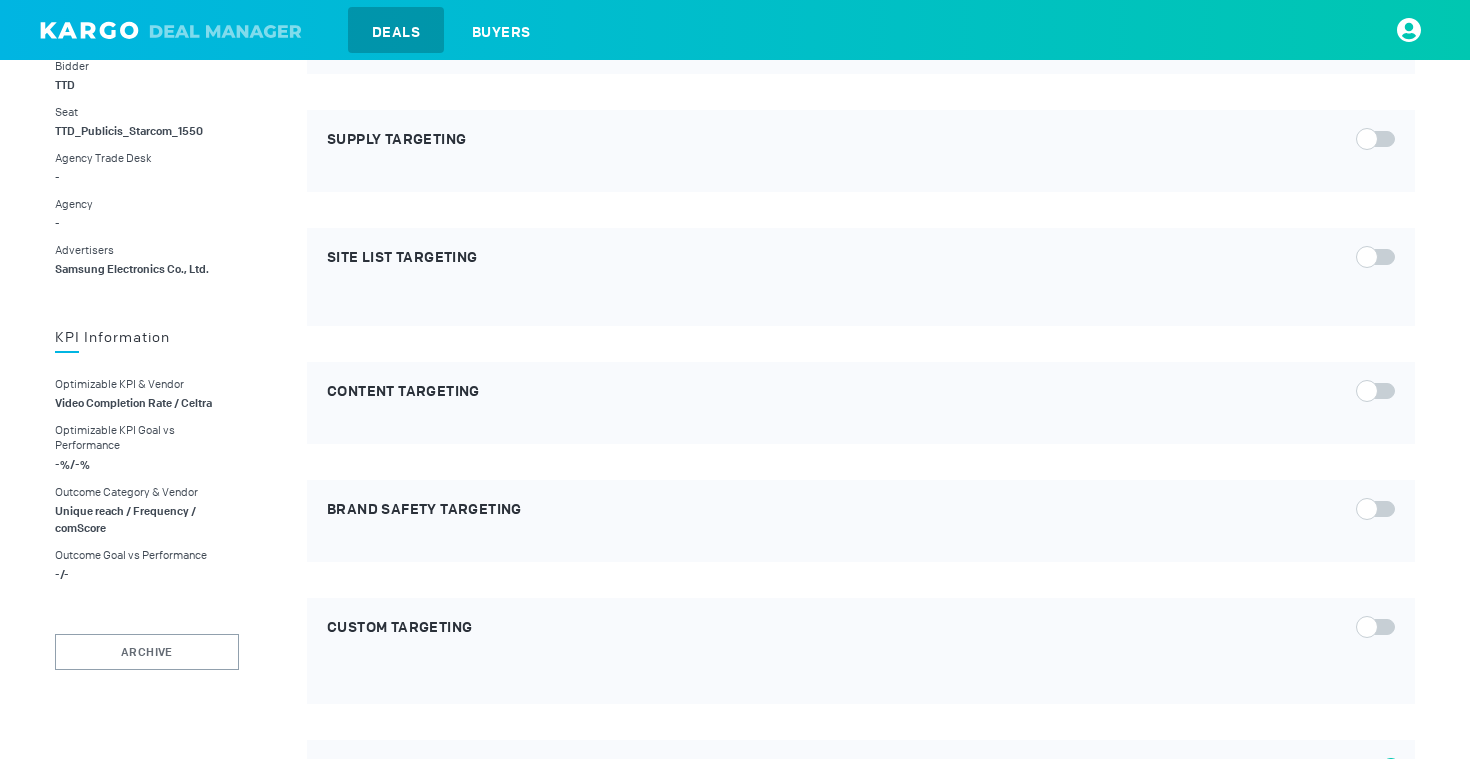 click on "Site List Targeting" at bounding box center [861, 277] 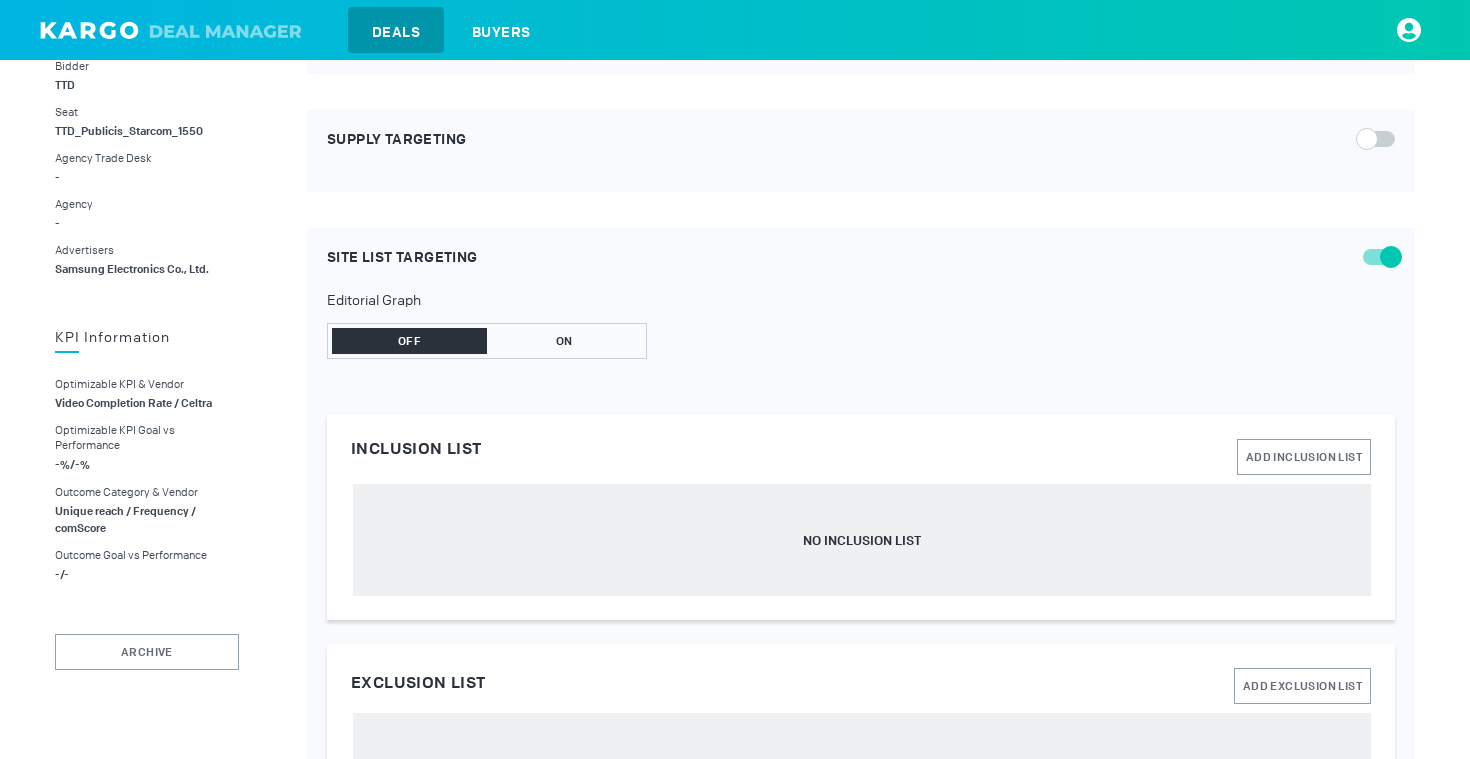 click on "ON" at bounding box center [564, 341] 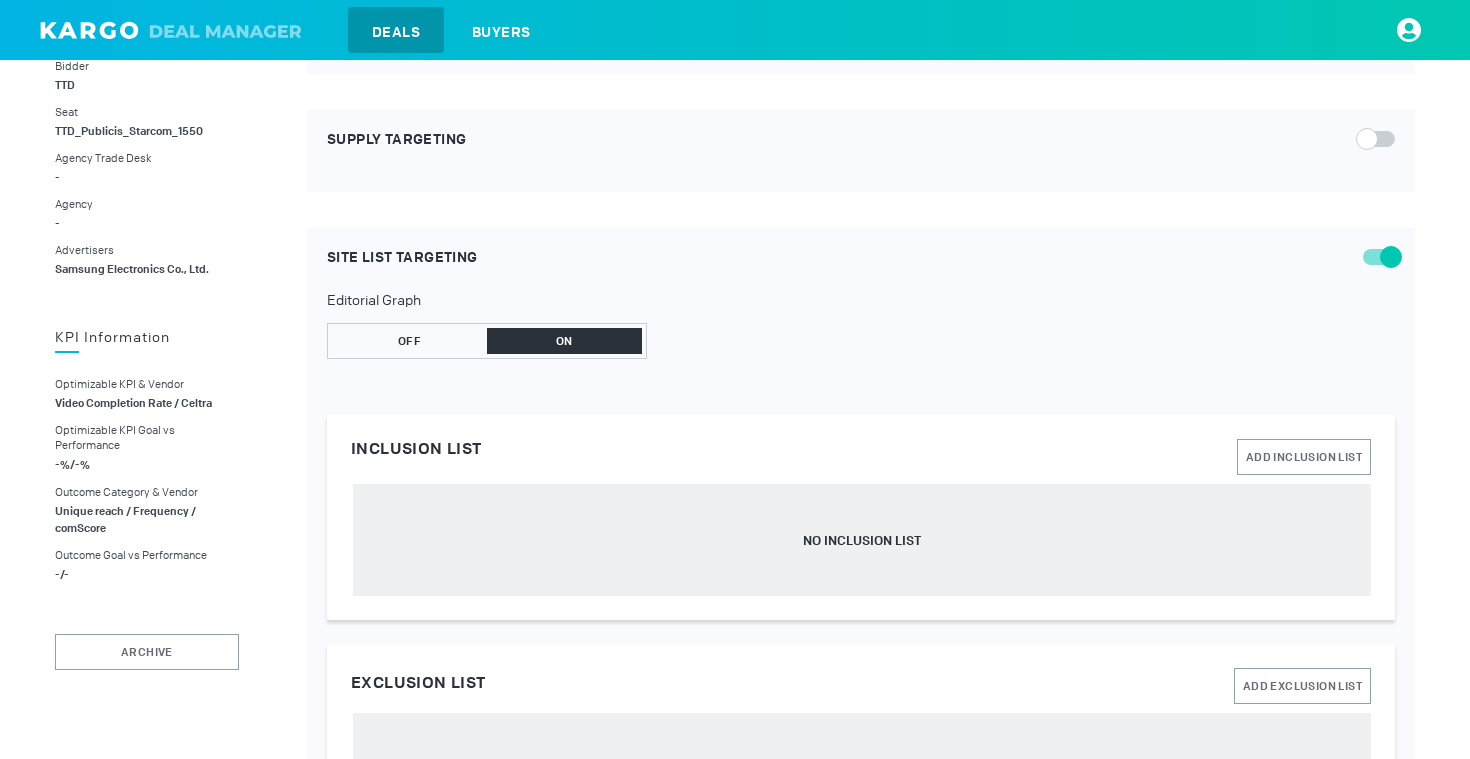 click on "OFF" at bounding box center [409, 341] 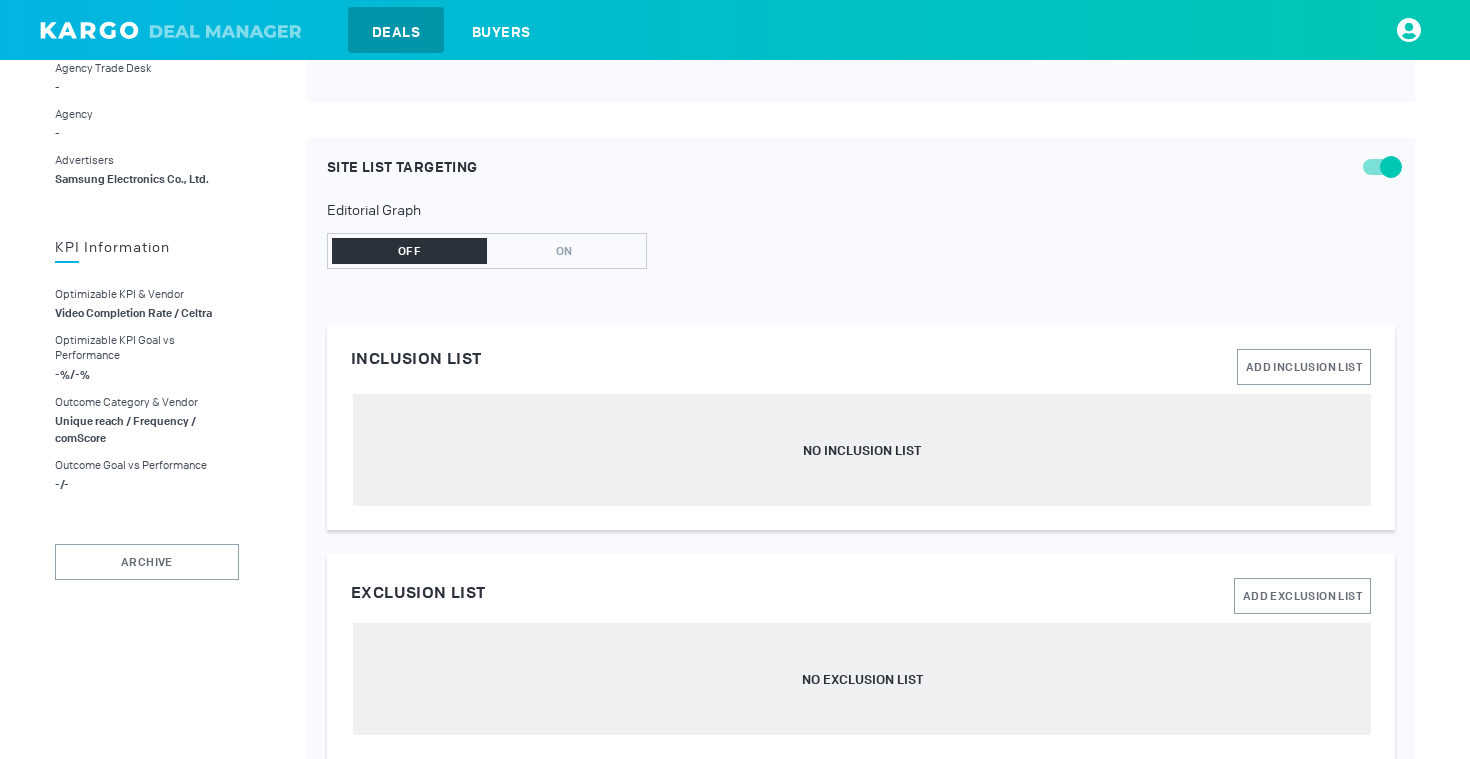 scroll, scrollTop: 770, scrollLeft: 0, axis: vertical 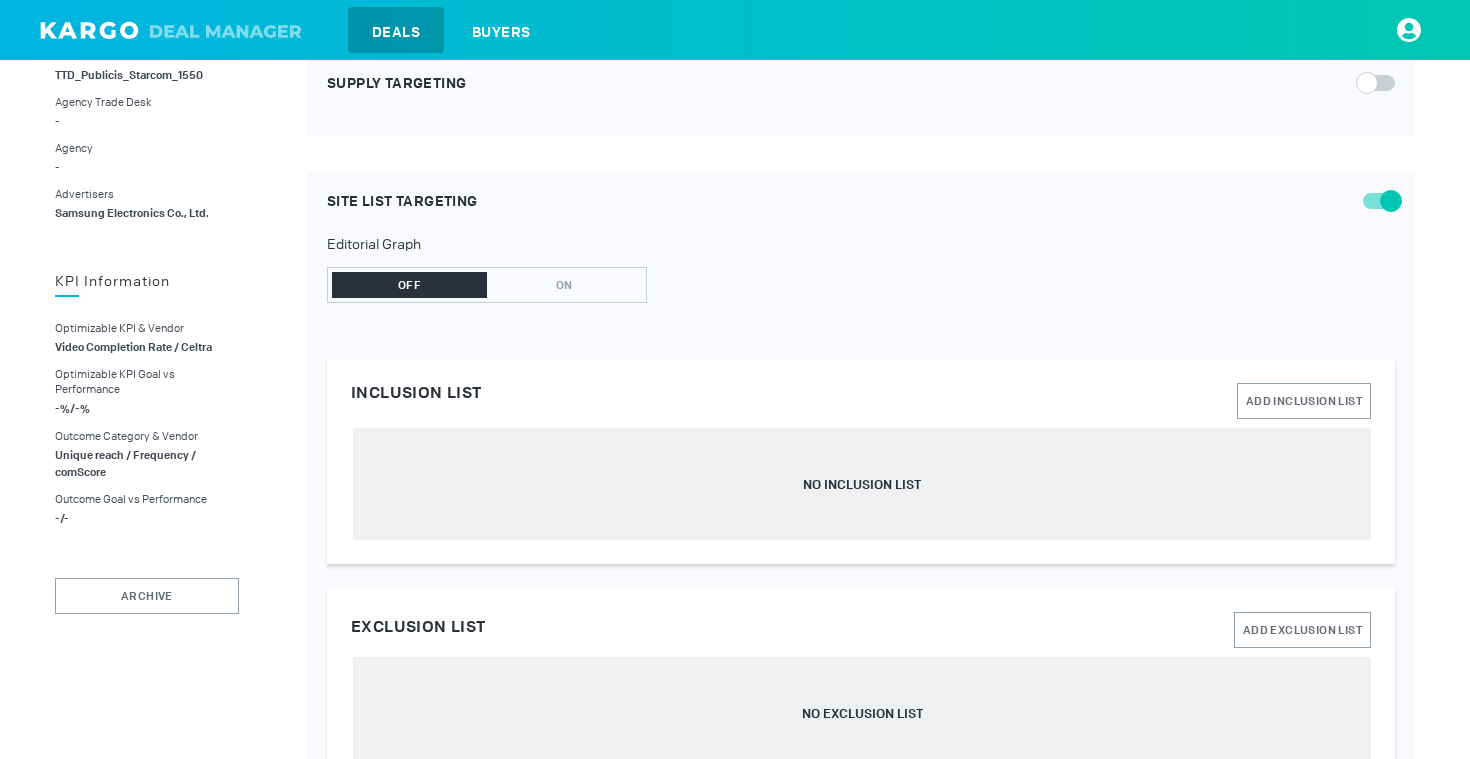 click at bounding box center [1379, 201] 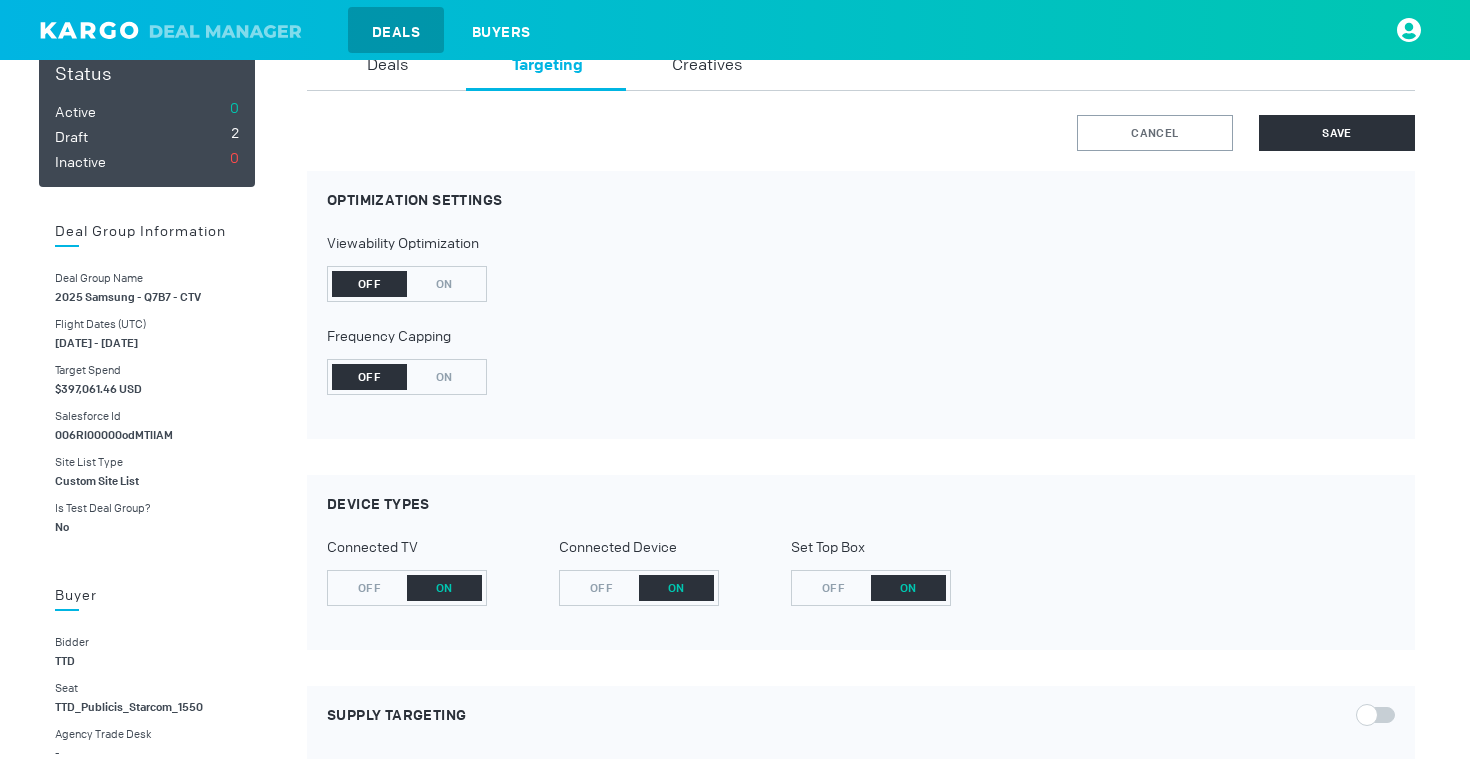 scroll, scrollTop: 0, scrollLeft: 0, axis: both 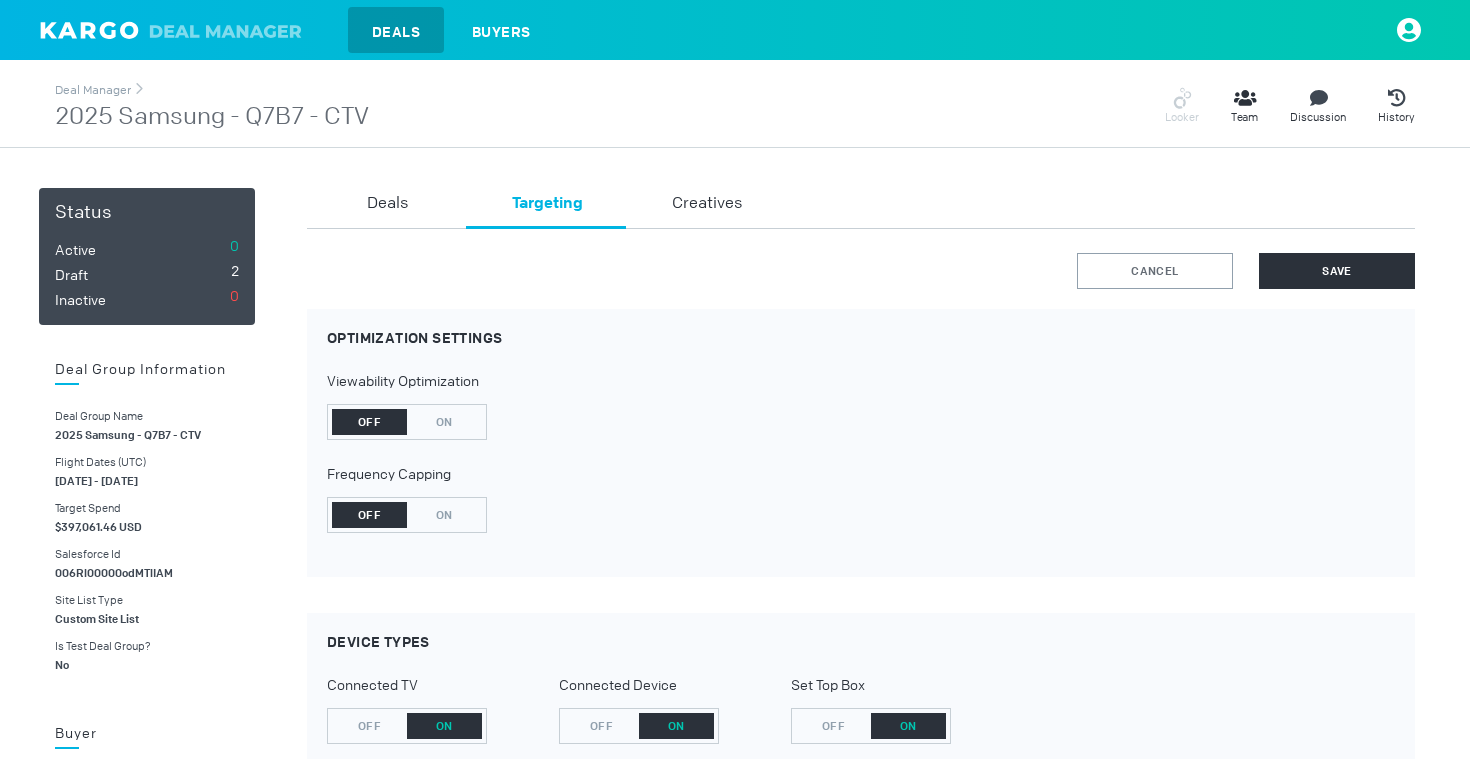 click on "Looker" at bounding box center (1182, 117) 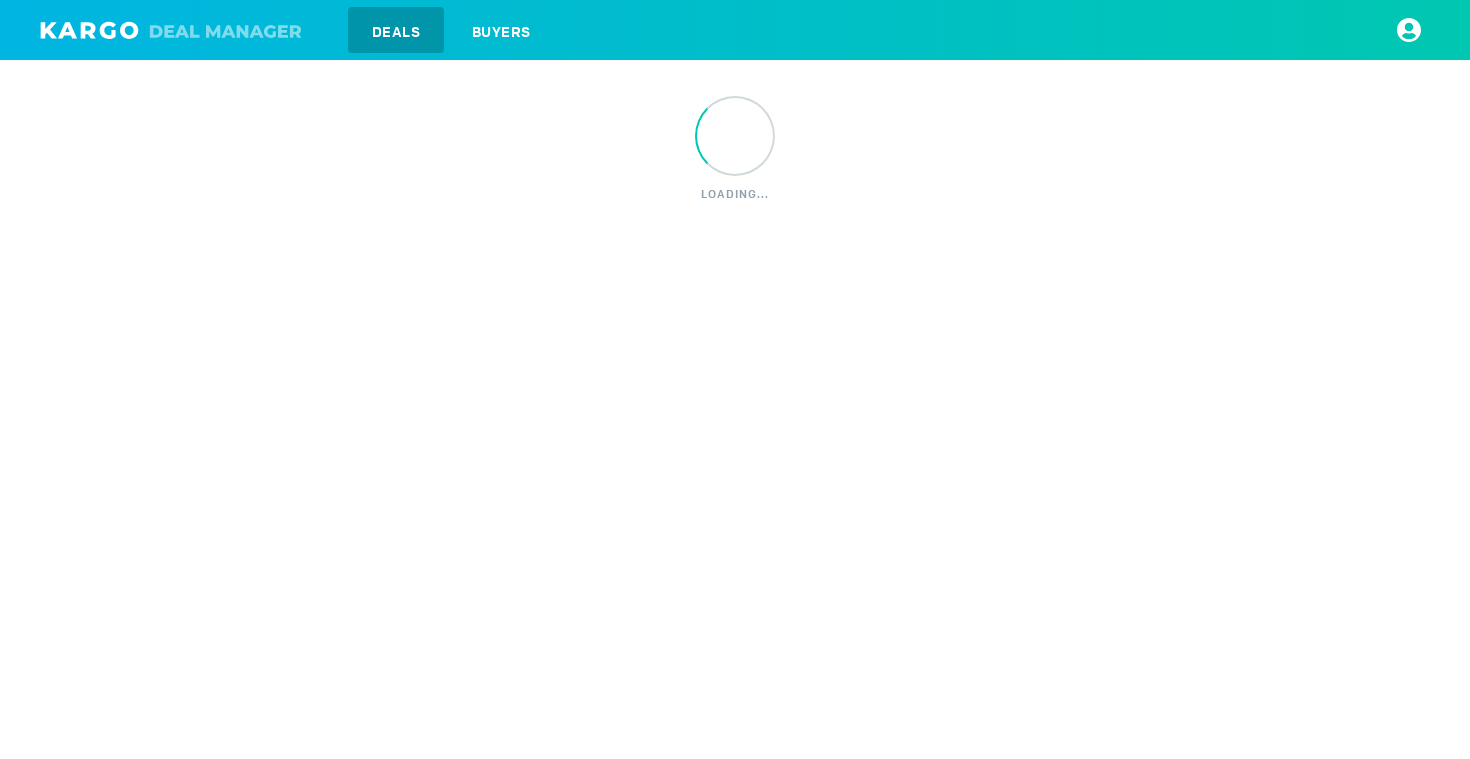 scroll, scrollTop: 0, scrollLeft: 0, axis: both 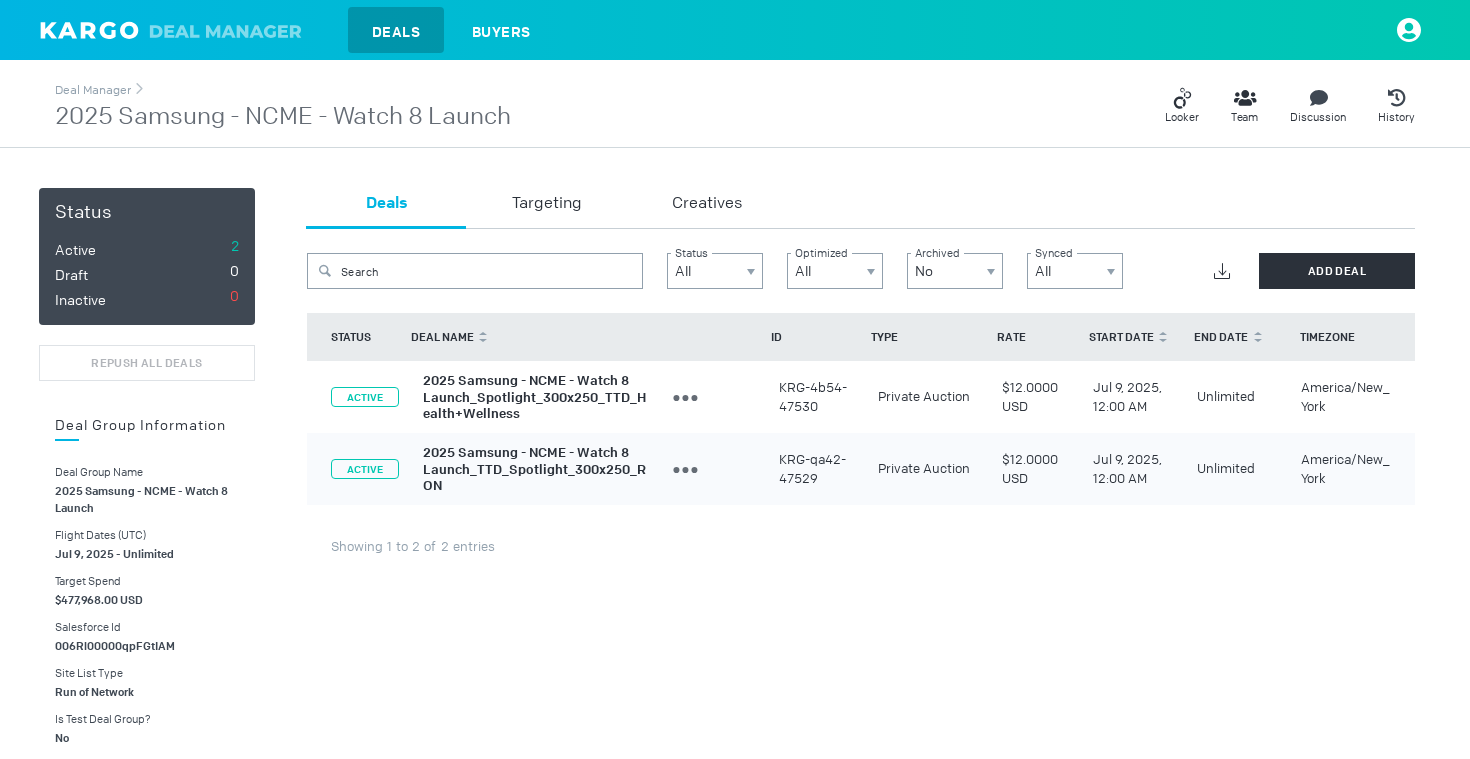 click on "2025 Samsung - NCME - Watch 8 Launch_Spotlight_300x250_TTD_Health+Wellness" at bounding box center (534, 397) 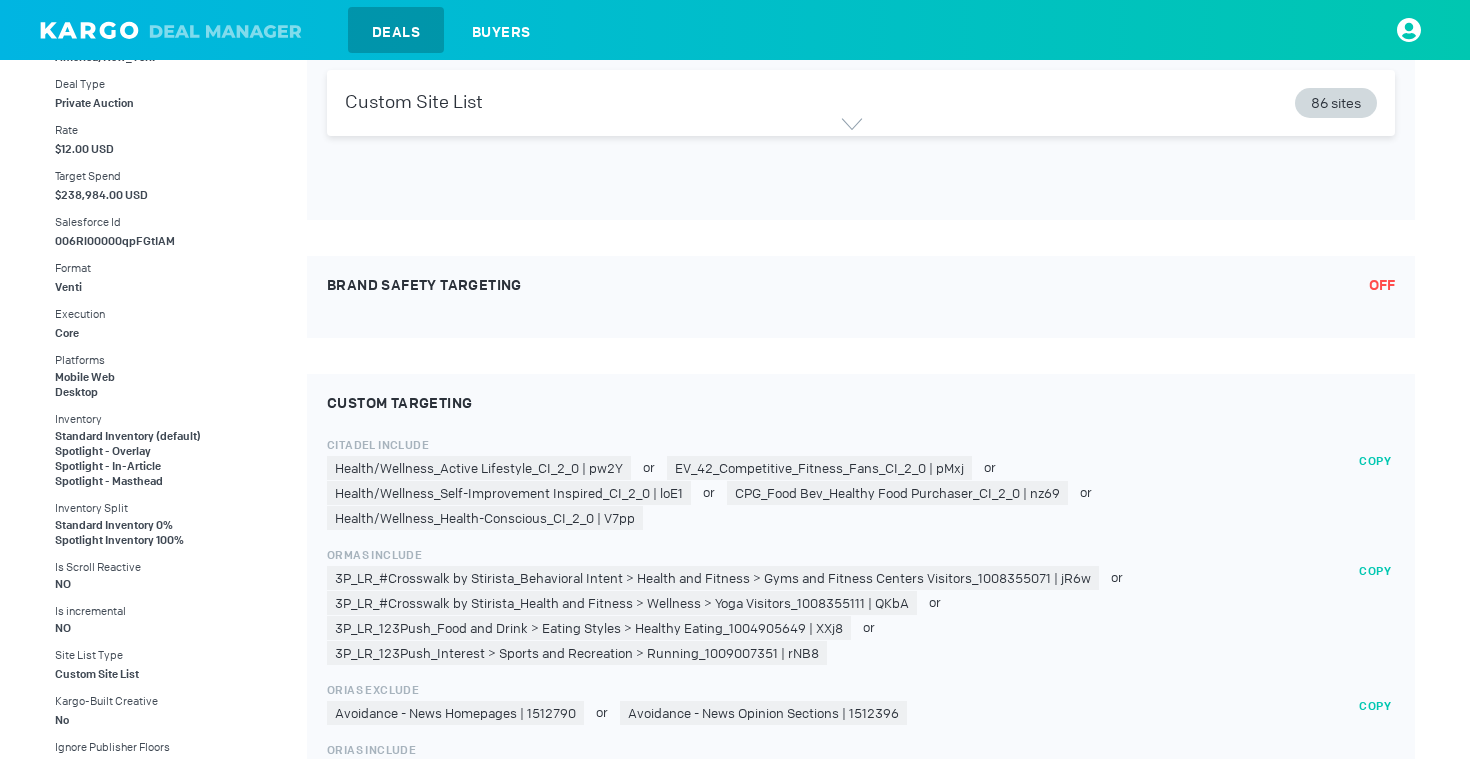scroll, scrollTop: 0, scrollLeft: 0, axis: both 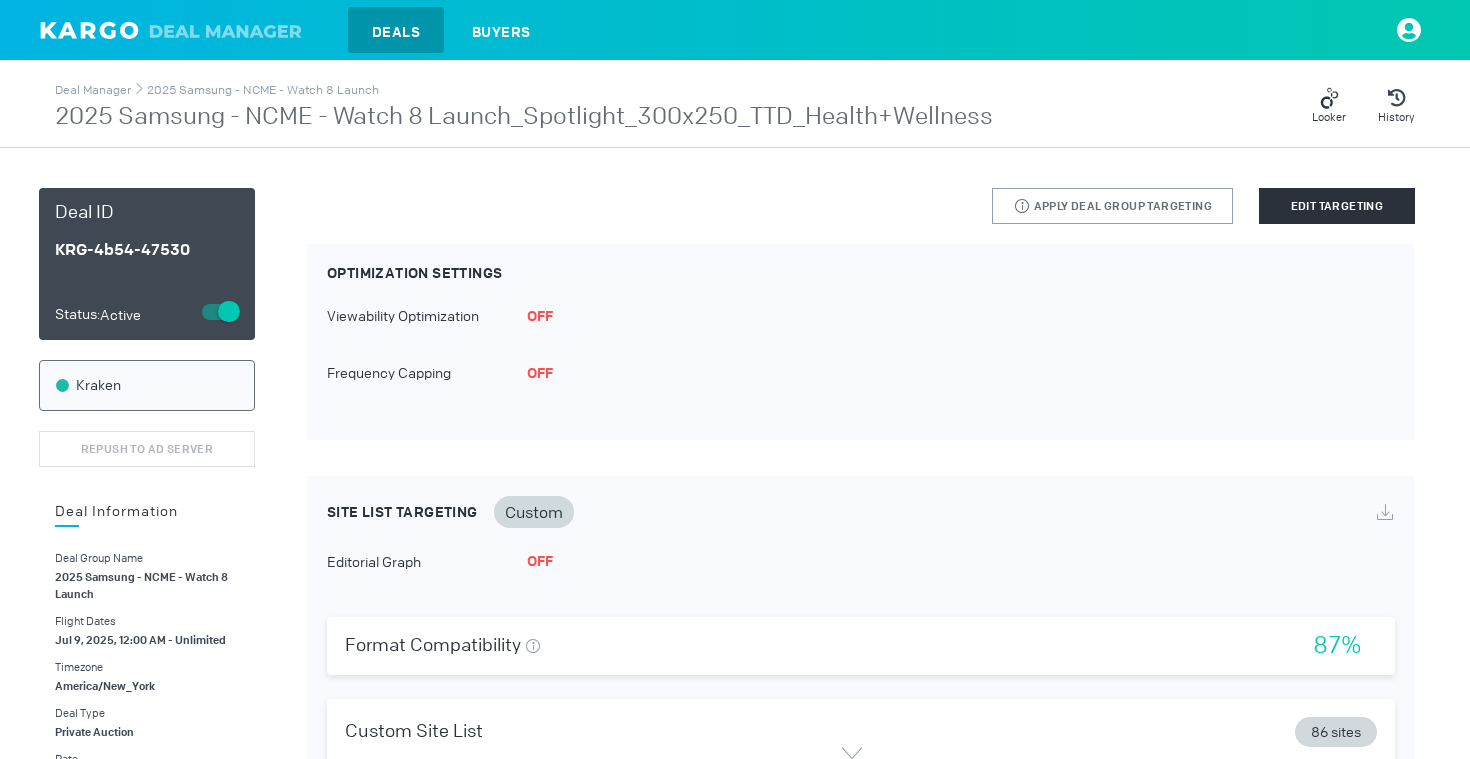 click on "Deal Manager 2025 Samsung - NCME - Watch 8 Launch 2025 Samsung - NCME - Watch 8 Launch_Spotlight_300x250_TTD_Health+Wellness  Looker History" at bounding box center [735, 106] 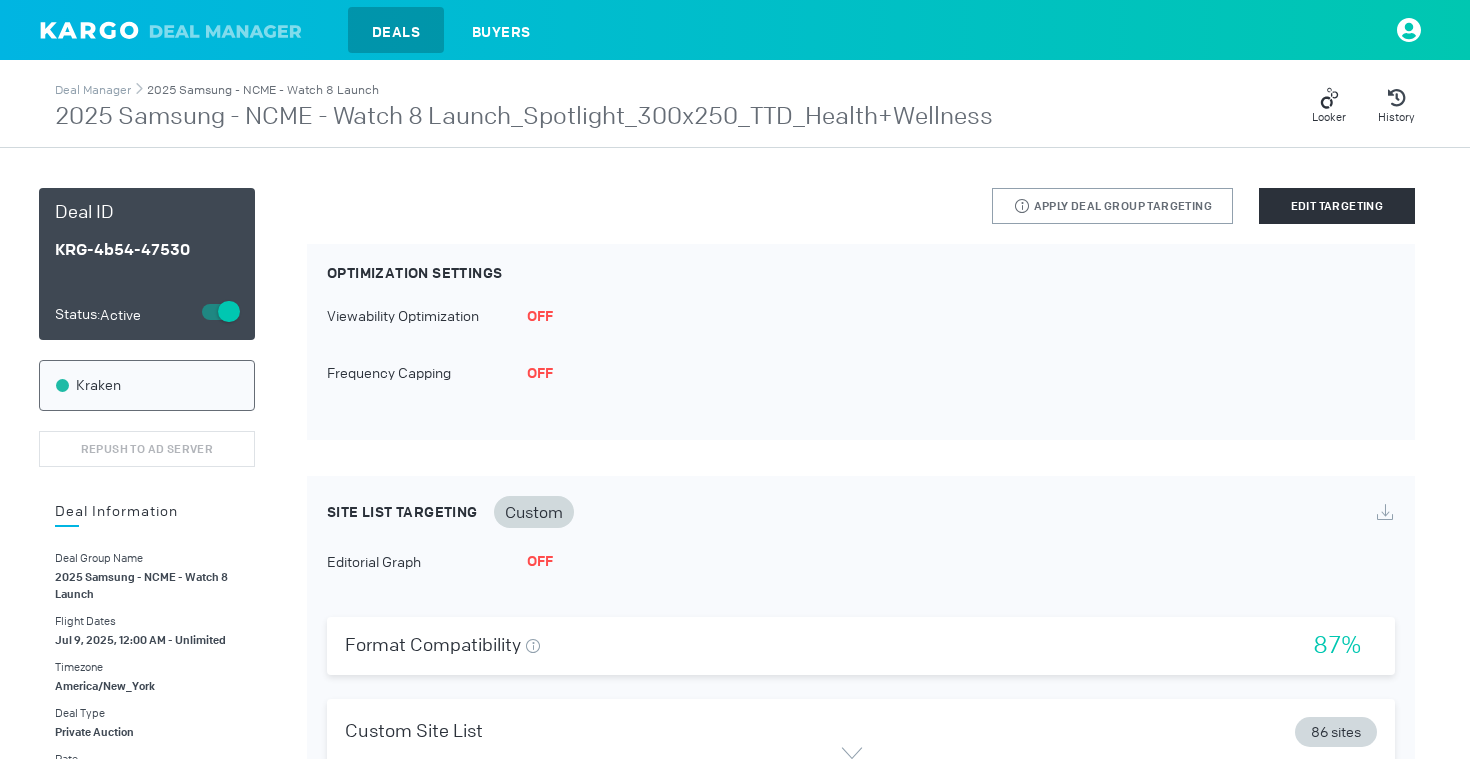 click on "2025 Samsung - NCME - Watch 8 Launch" at bounding box center [263, 90] 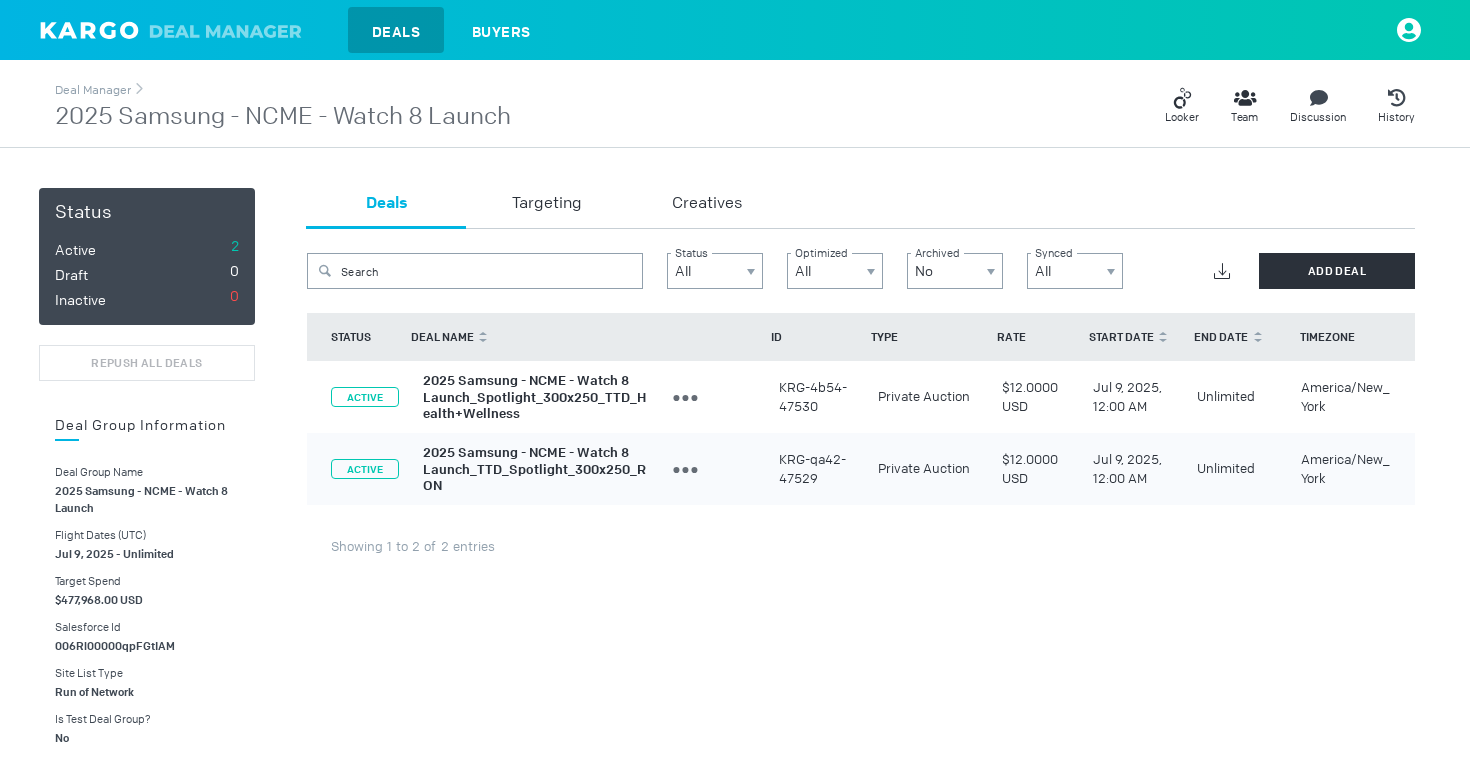 click on "2025 Samsung - NCME - Watch 8 Launch_TTD_Spotlight_300x250_RON" at bounding box center [534, 469] 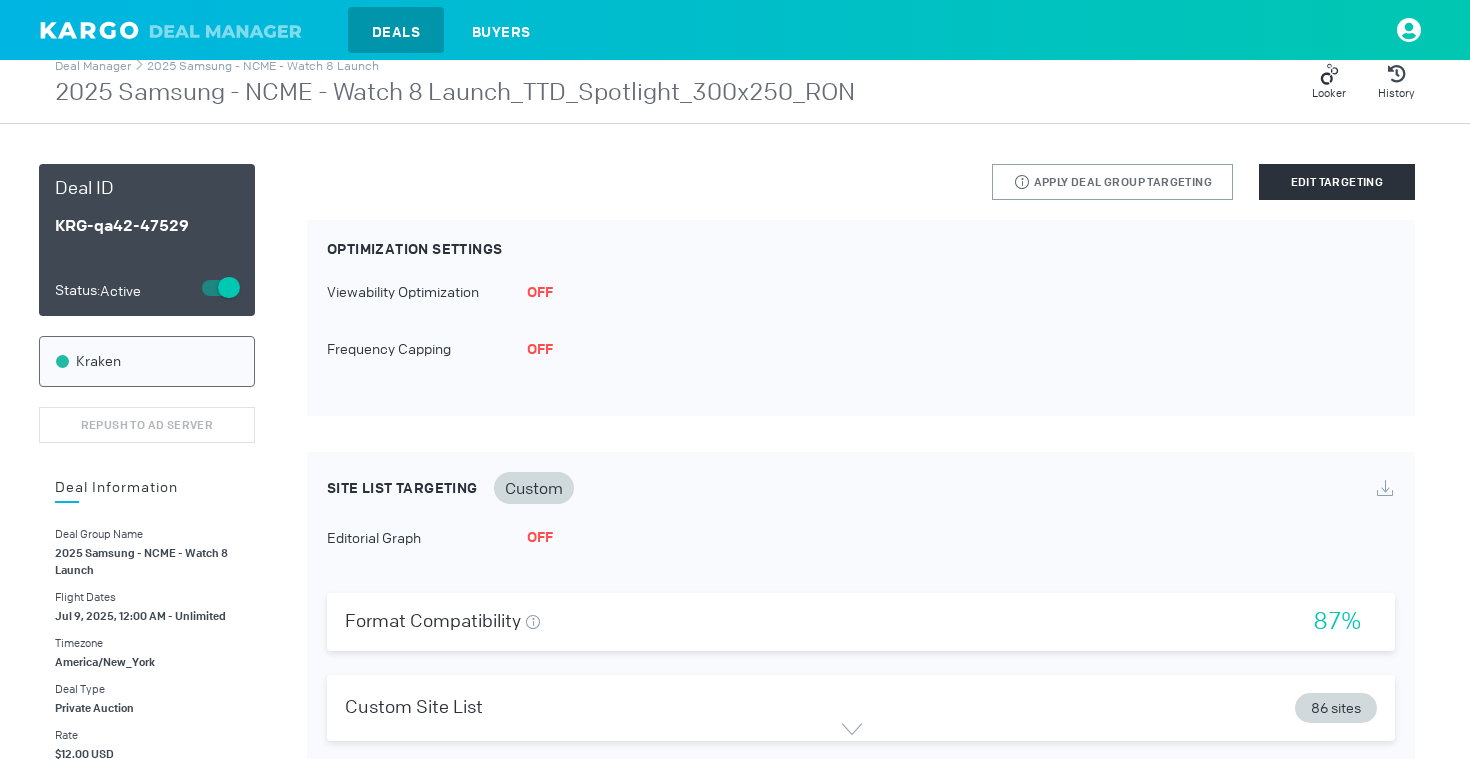 scroll, scrollTop: 0, scrollLeft: 0, axis: both 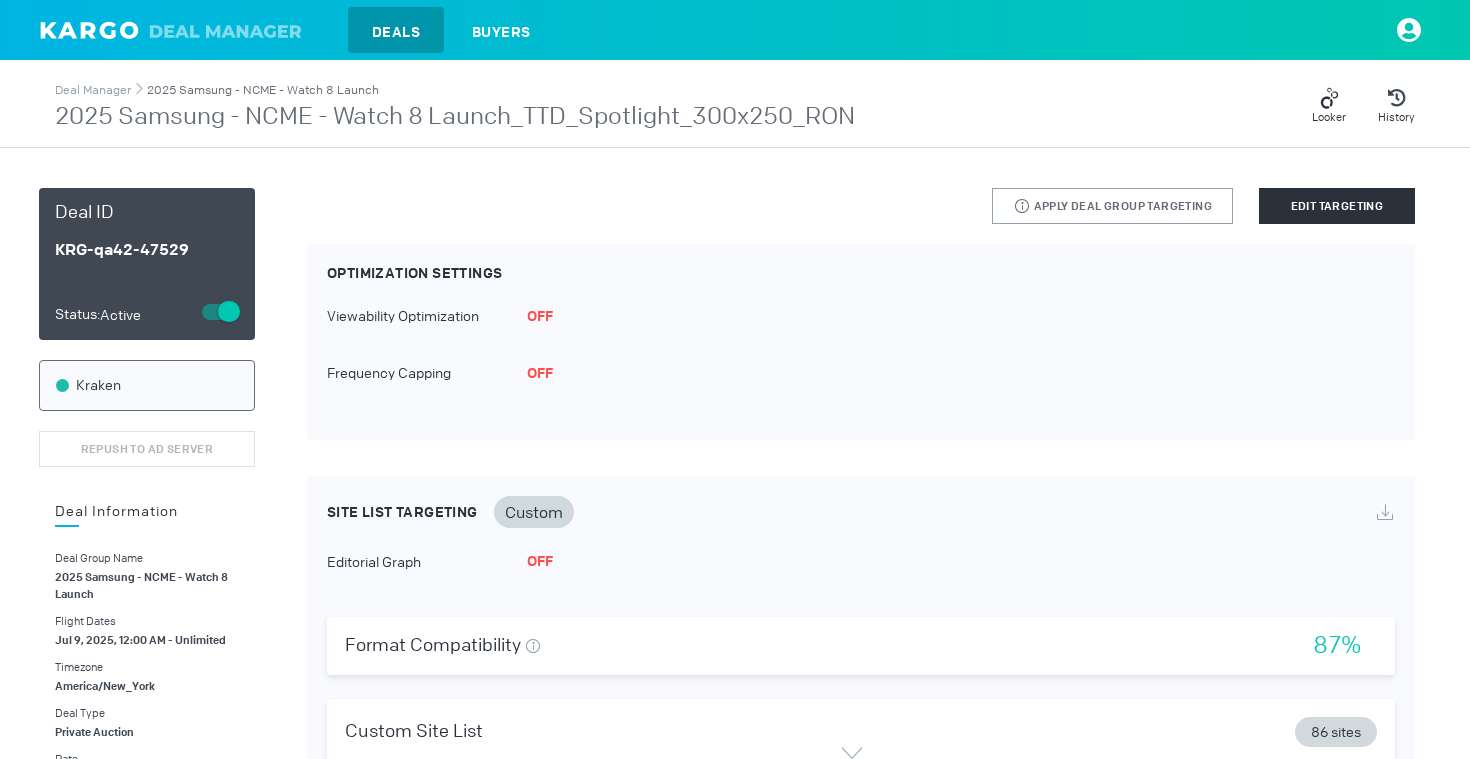 click on "2025 Samsung - NCME - Watch 8 Launch" at bounding box center (263, 90) 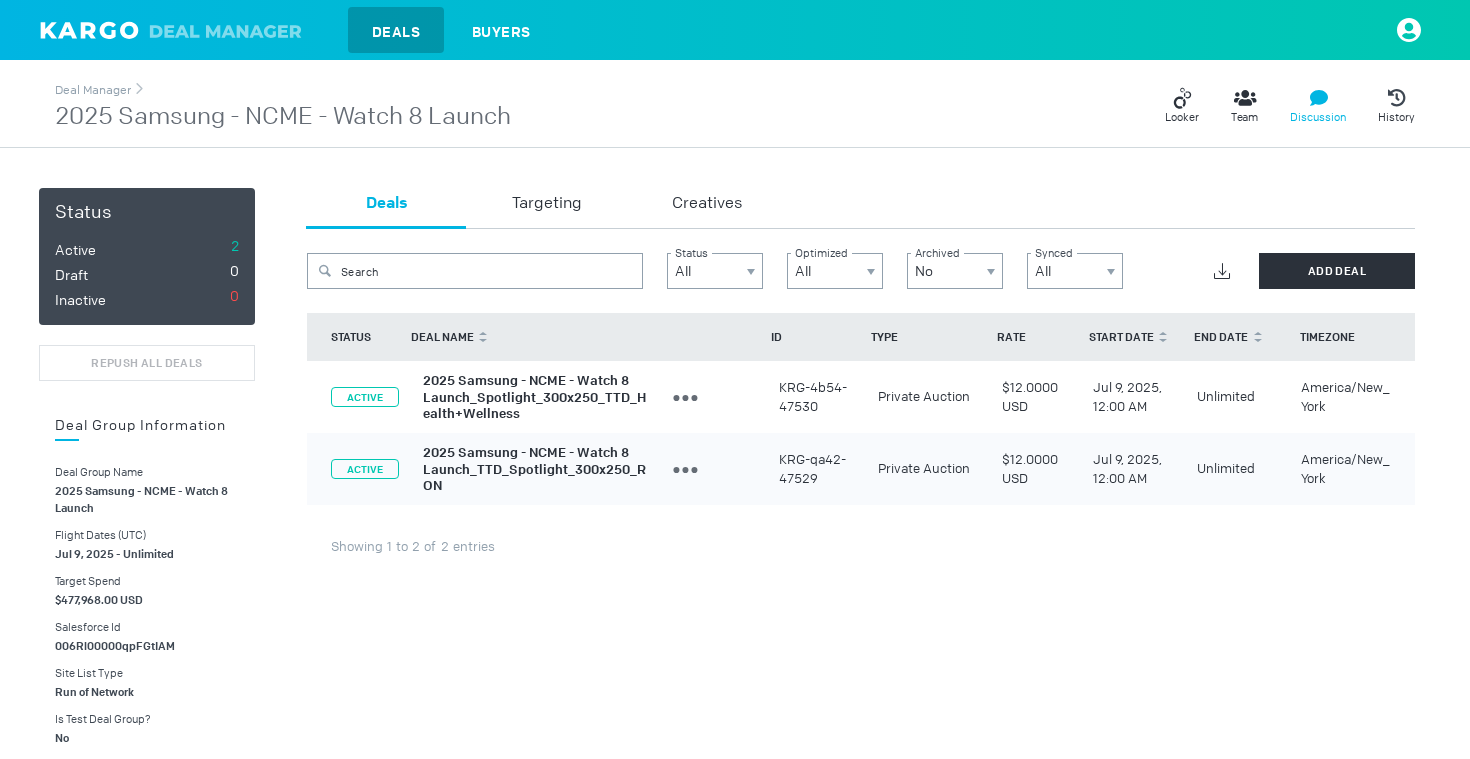 click at bounding box center [1178, 103] 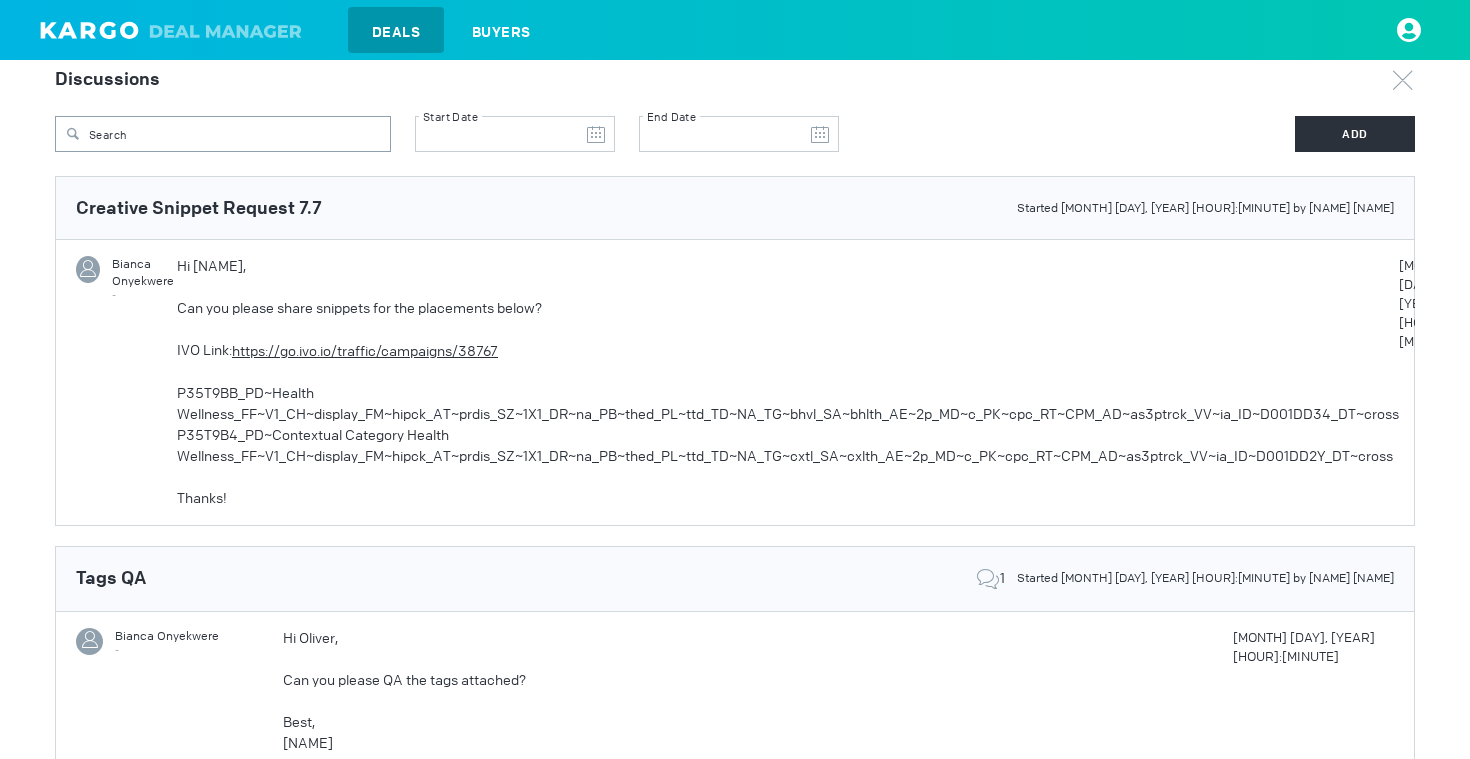 scroll, scrollTop: 98, scrollLeft: 0, axis: vertical 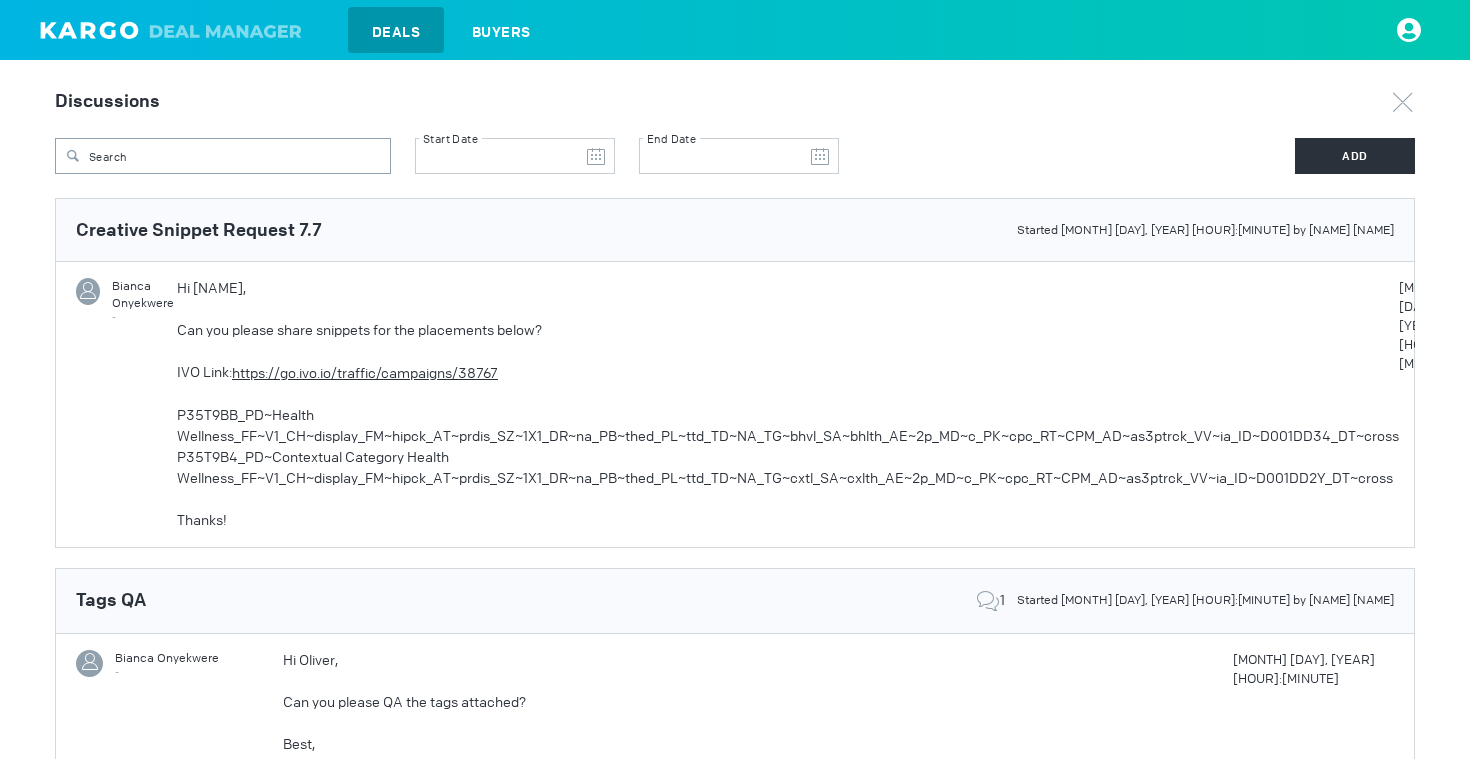 click on "Creative Snippet Request 7.7 Started [MONTH] [DAY], [YEAR] [HOUR]:[MINUTE] by [NAME] [NAME]" at bounding box center [735, 230] 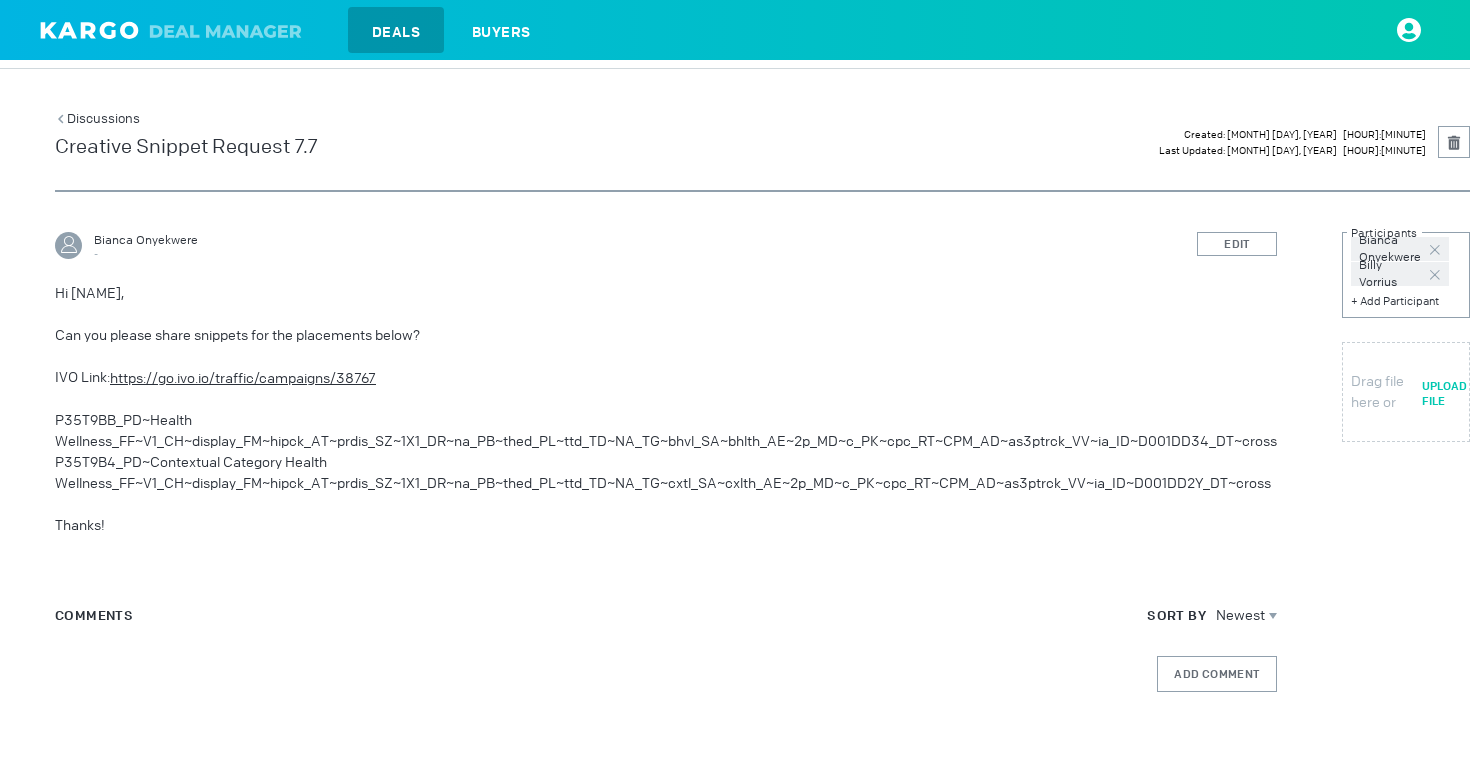scroll, scrollTop: 79, scrollLeft: 0, axis: vertical 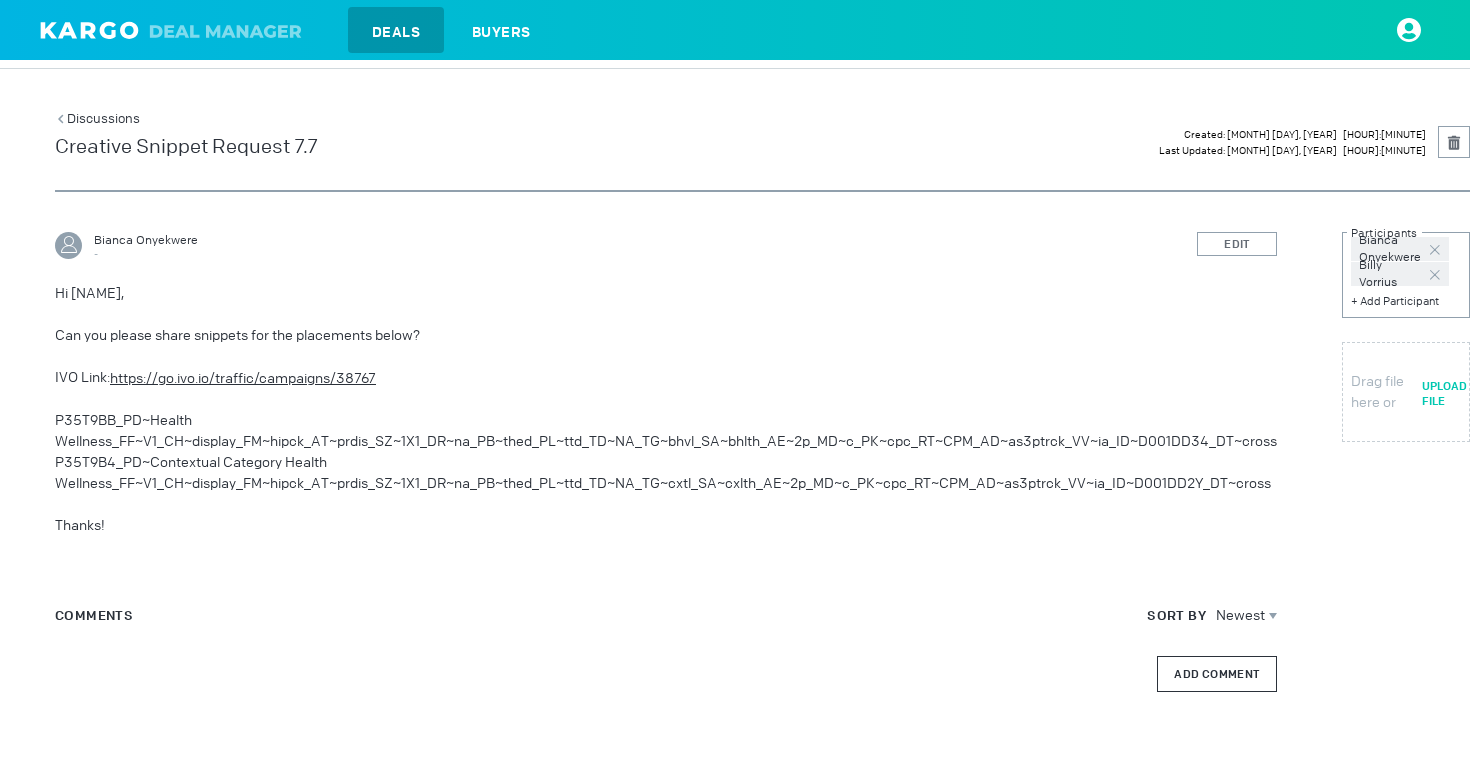 click on "Add Comment" at bounding box center [1217, 674] 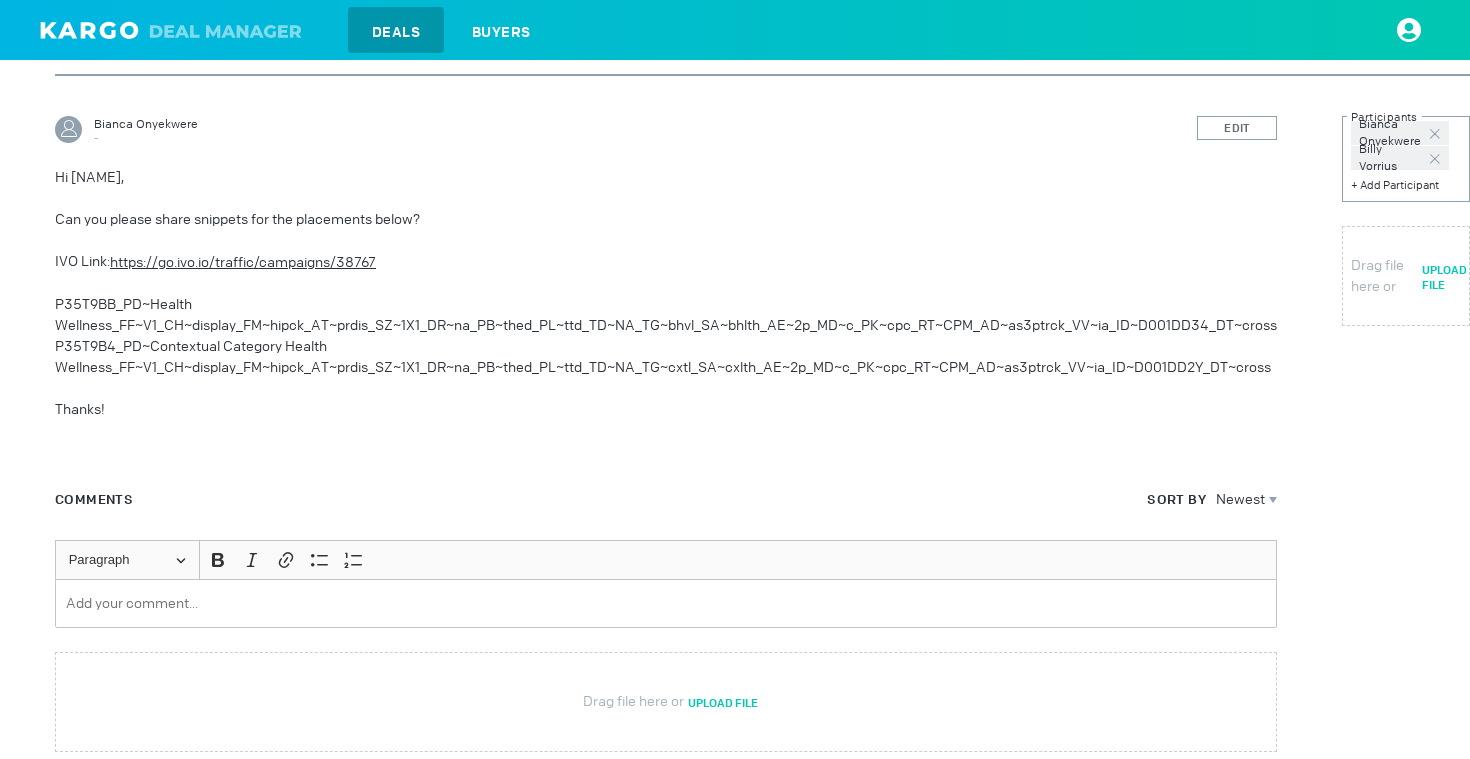 scroll, scrollTop: 243, scrollLeft: 0, axis: vertical 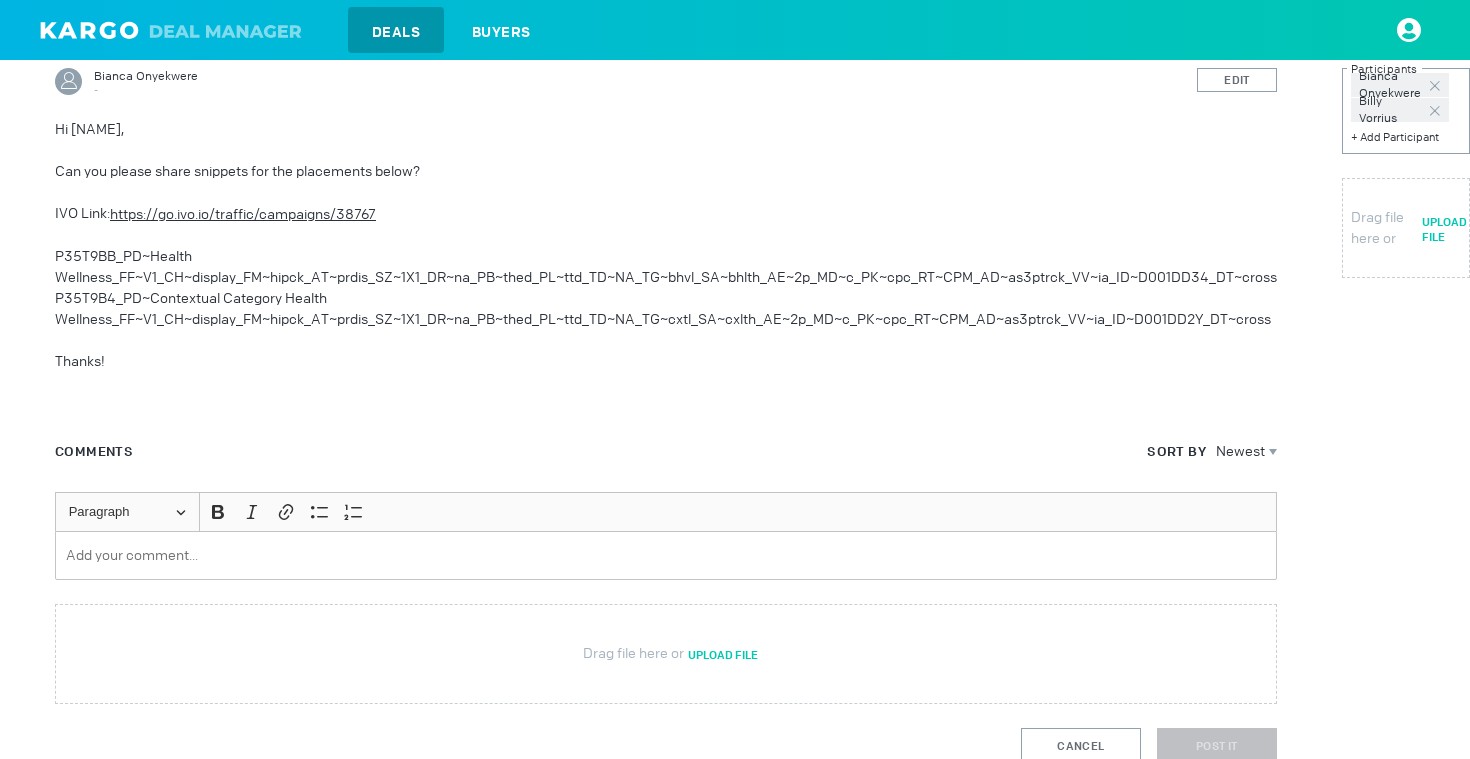 click at bounding box center [666, 555] 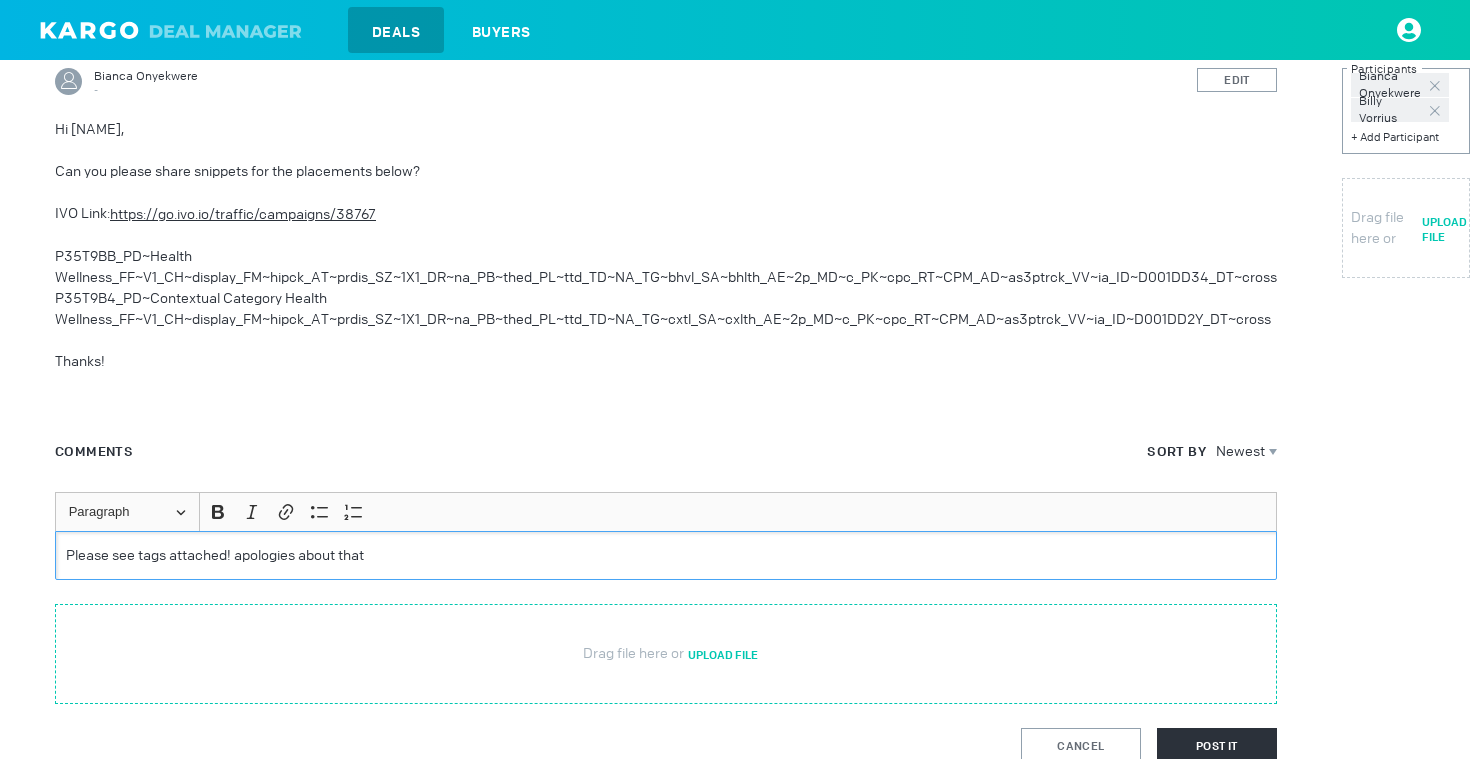 click at bounding box center (666, 654) 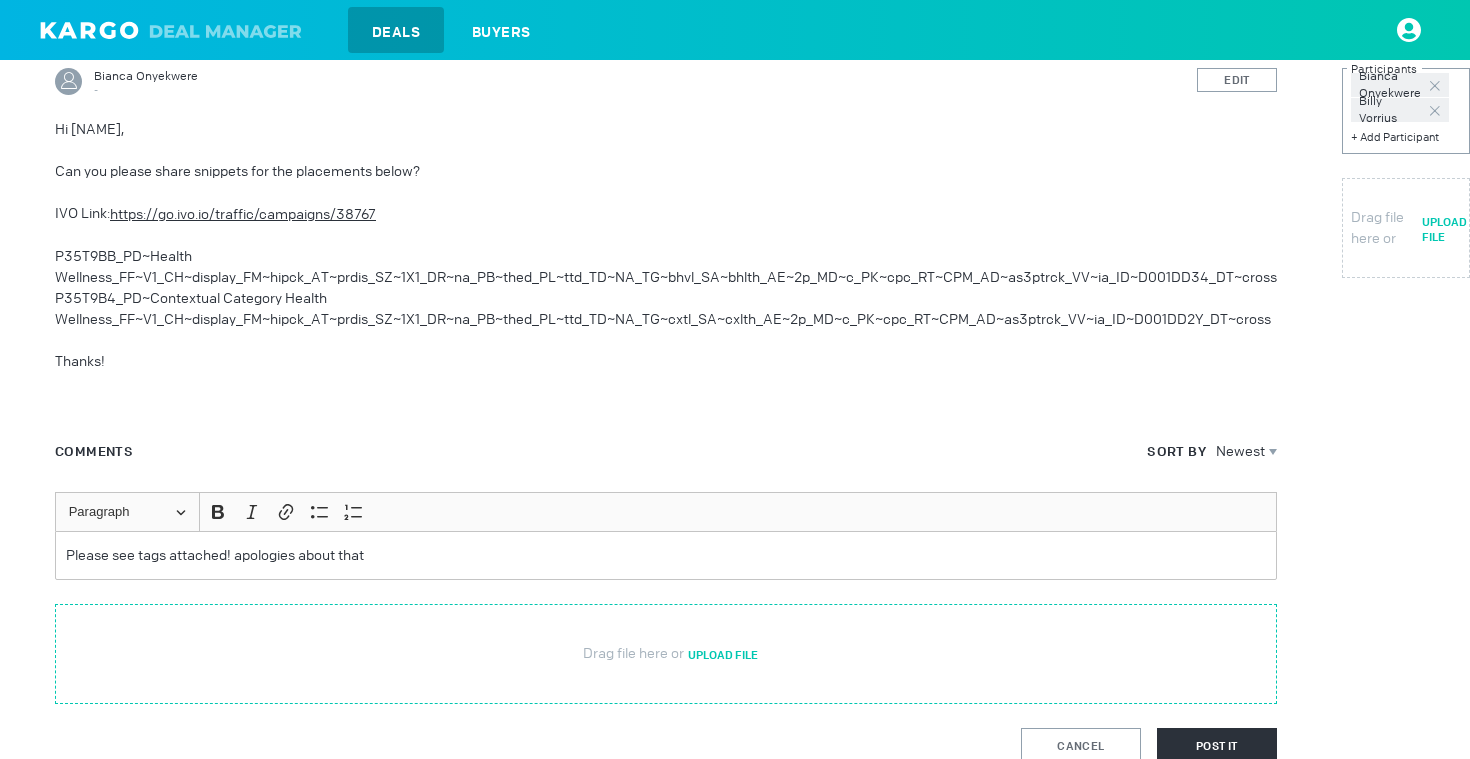 type on "C:\fakepath\TTD_Kar_0703_Tags_CN~Watch8 Prog PDM_ID~B0002FEF_PR~watch8se_SB~wearsmart_PH~nop_MK~us_OB~acco_FS~lo_FF~NA_YQ~25q3_BS~me_SC~w_SAMSUNG - MC_ME.xls" 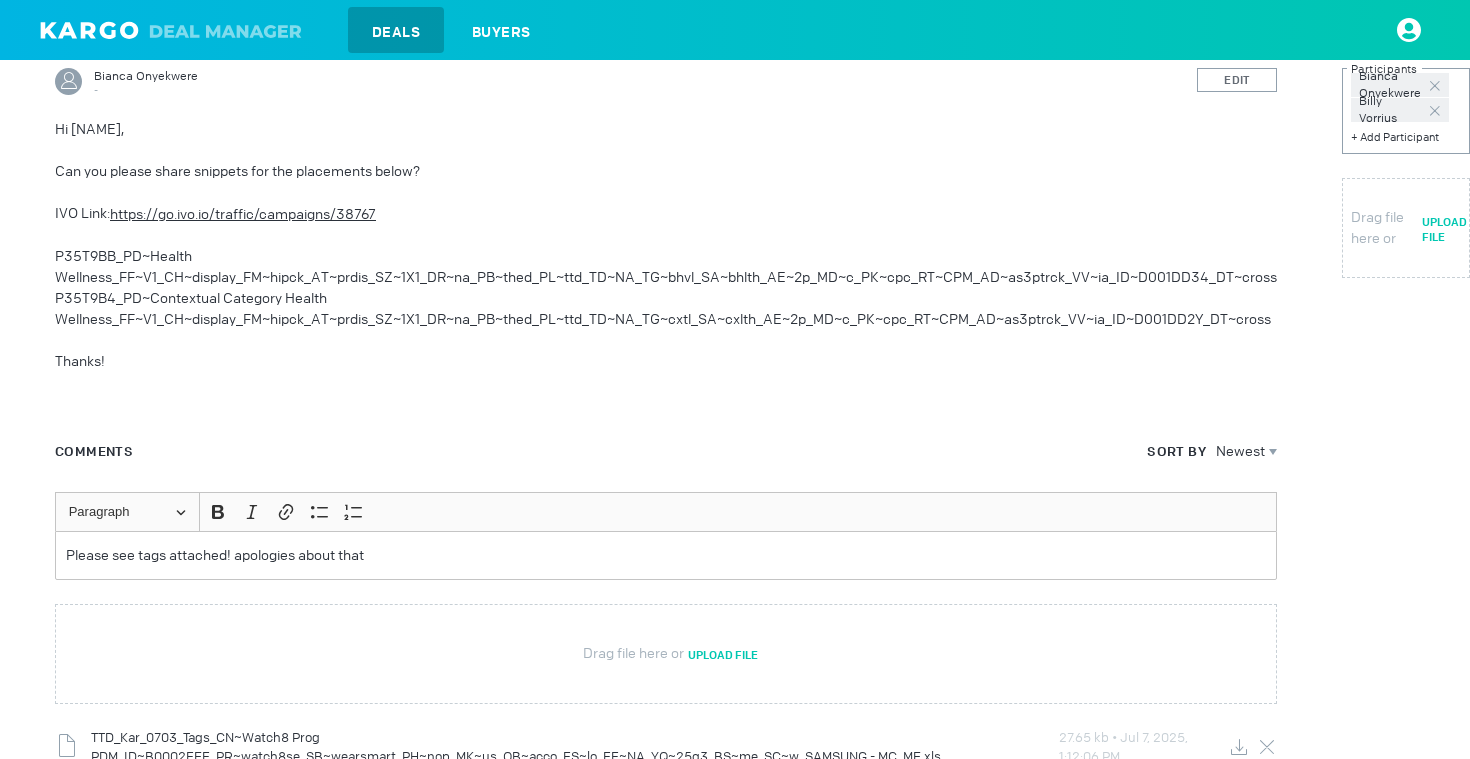 scroll, scrollTop: 401, scrollLeft: 0, axis: vertical 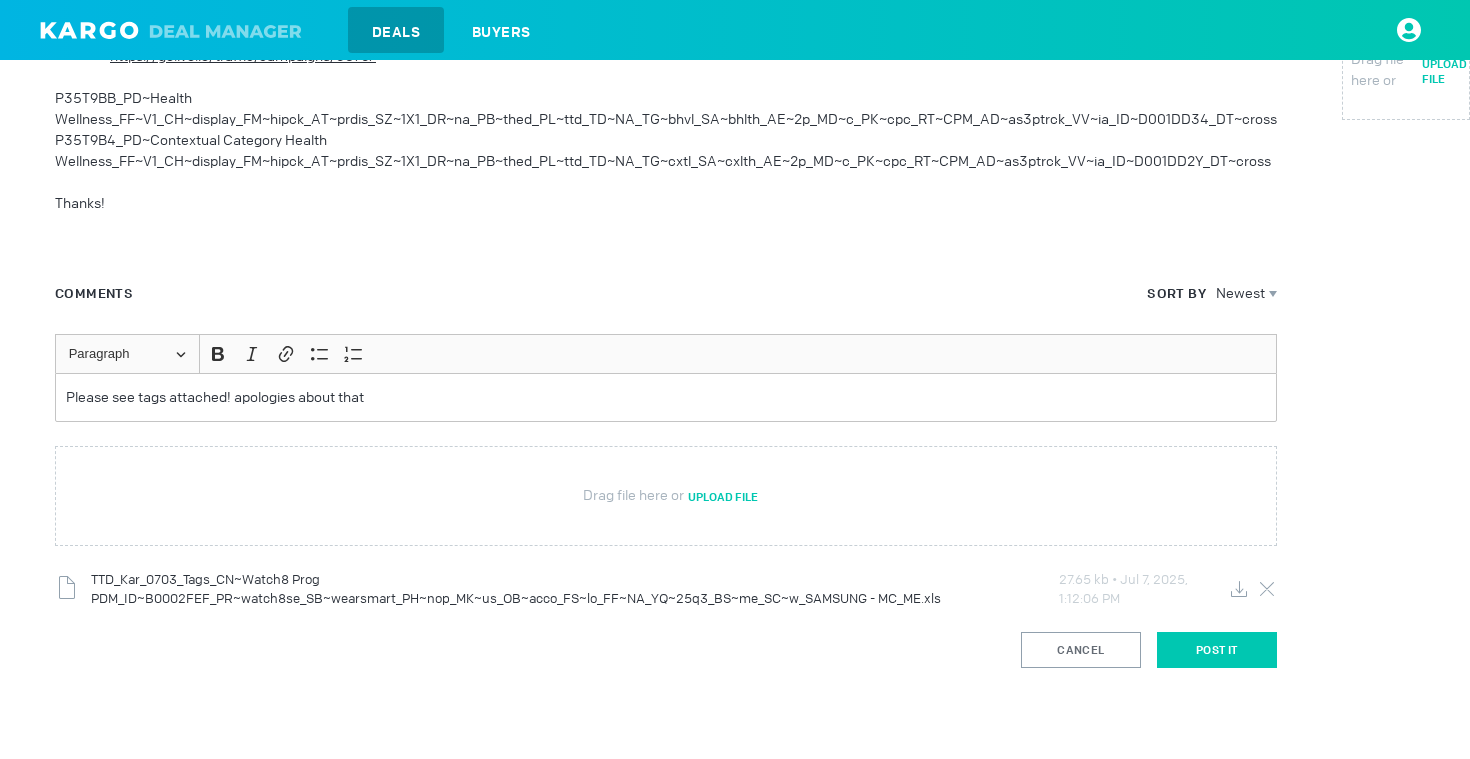 click on "Post It" at bounding box center (1217, 650) 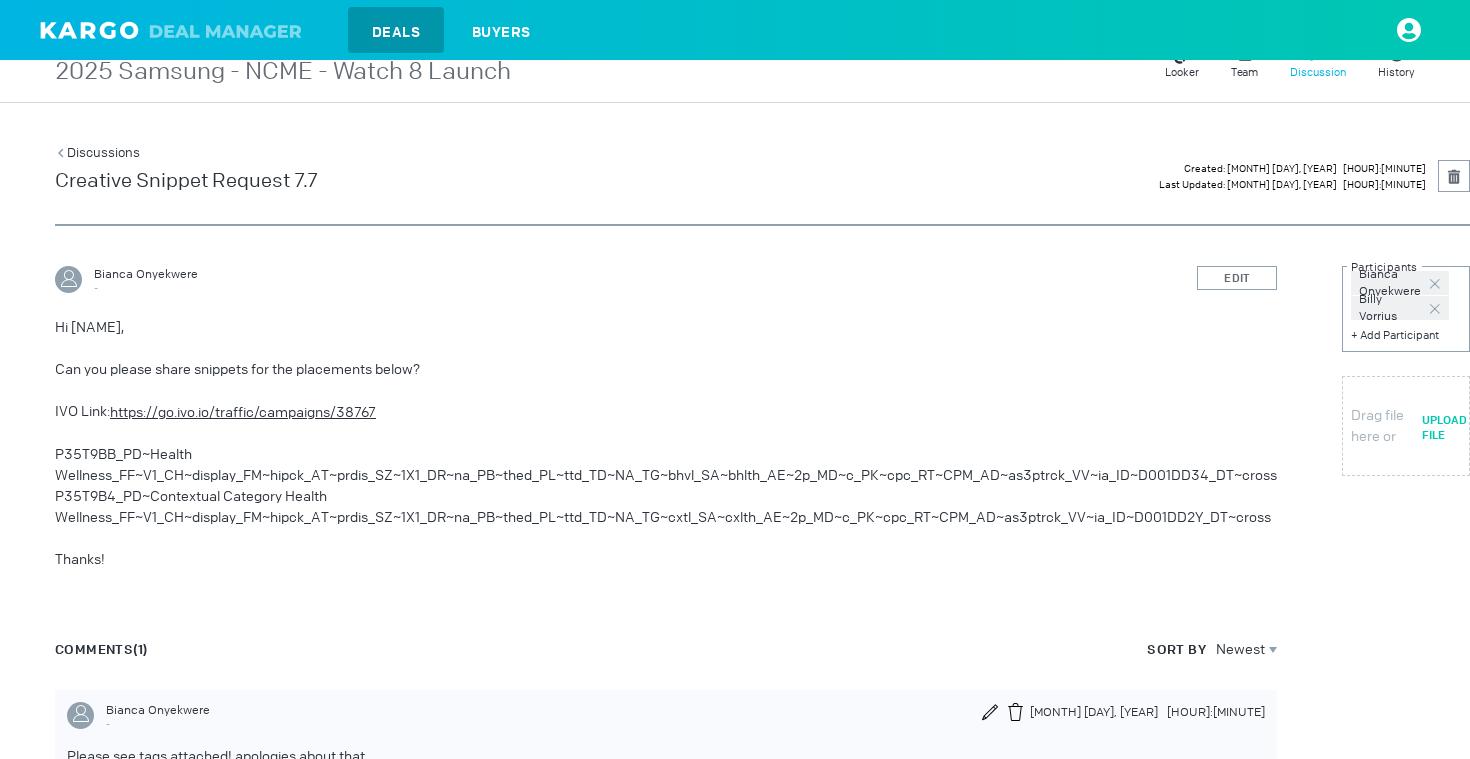 scroll, scrollTop: 0, scrollLeft: 0, axis: both 